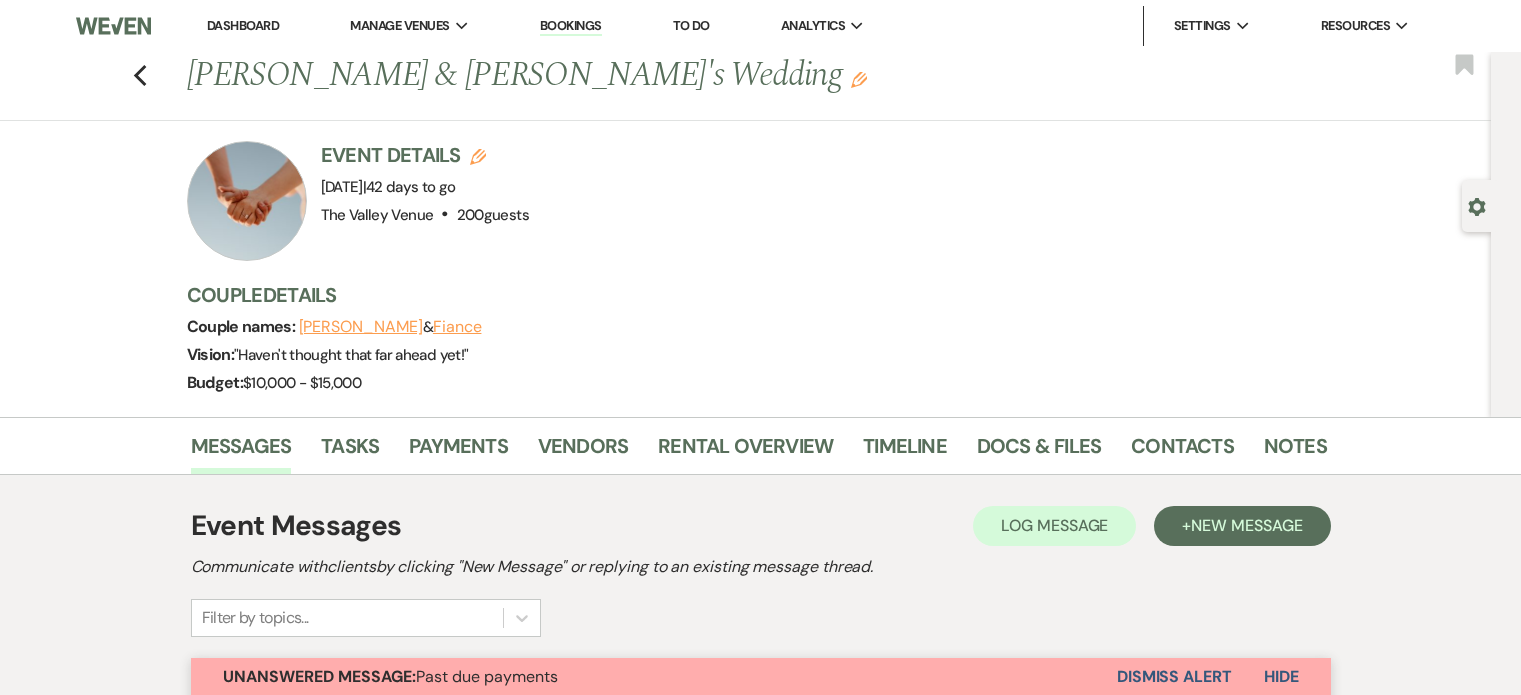 scroll, scrollTop: 776, scrollLeft: 0, axis: vertical 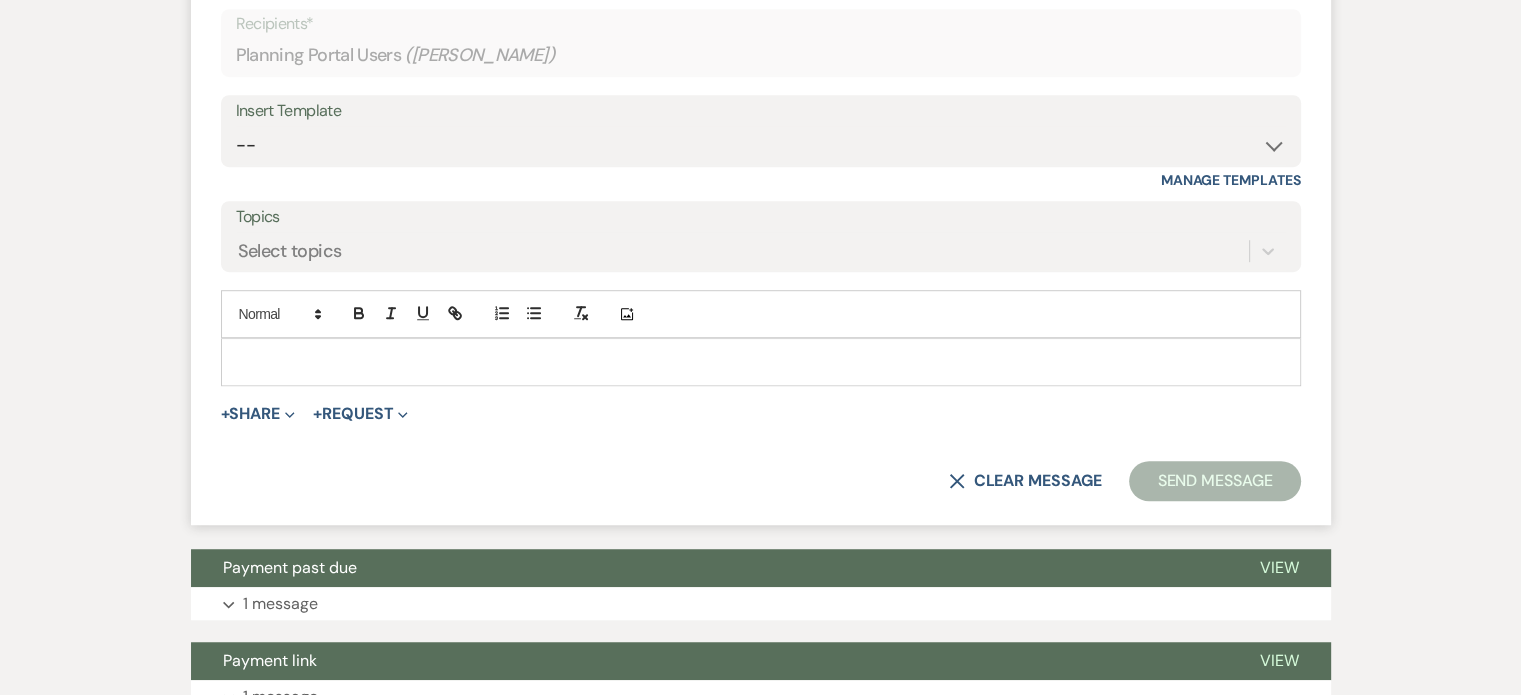 click at bounding box center (761, 362) 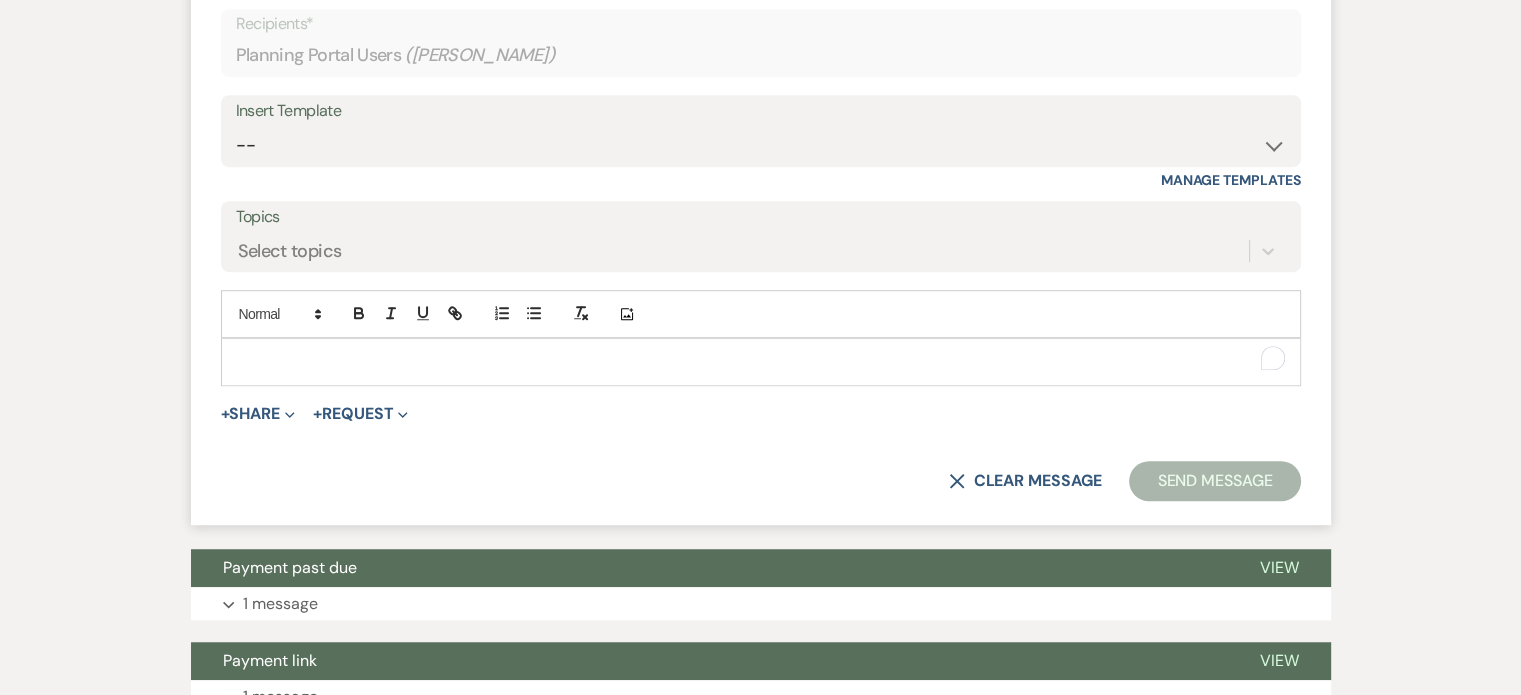 type 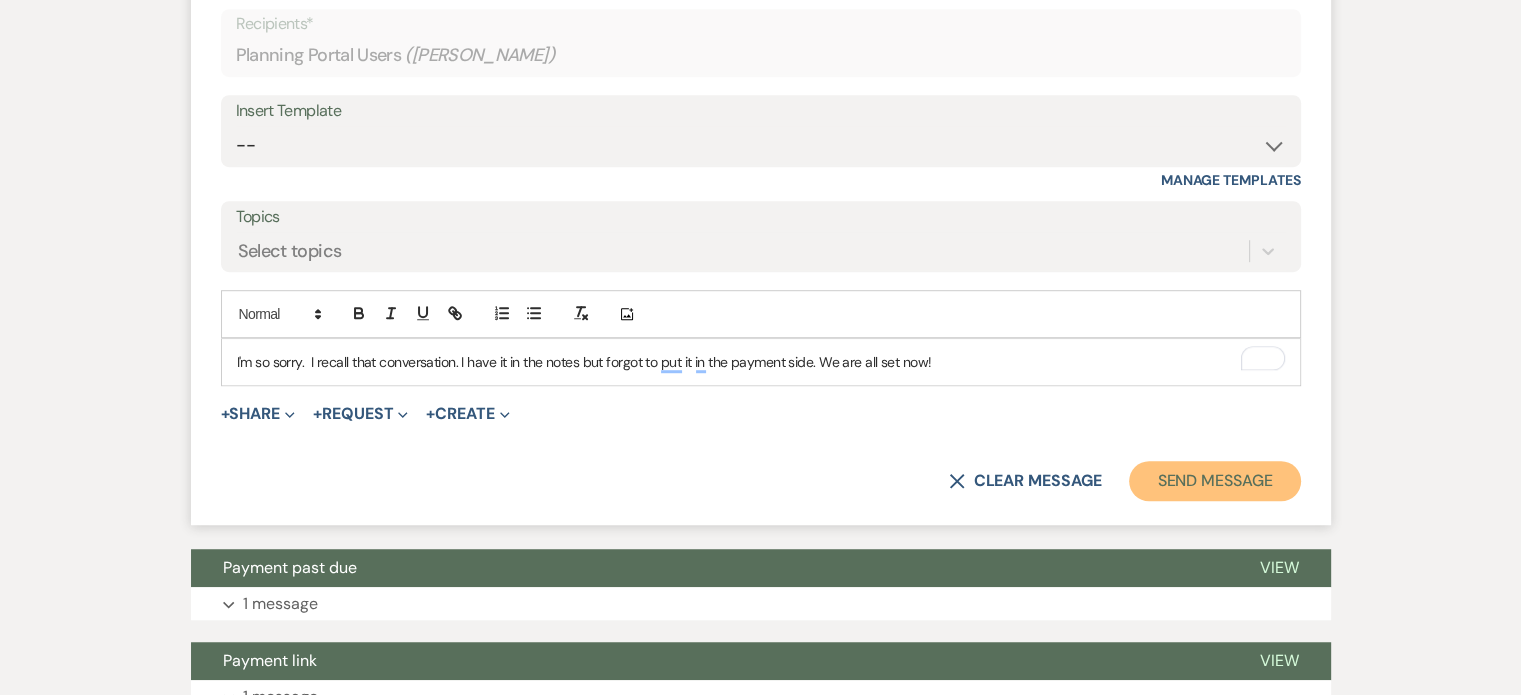 click on "Send Message" at bounding box center (1214, 481) 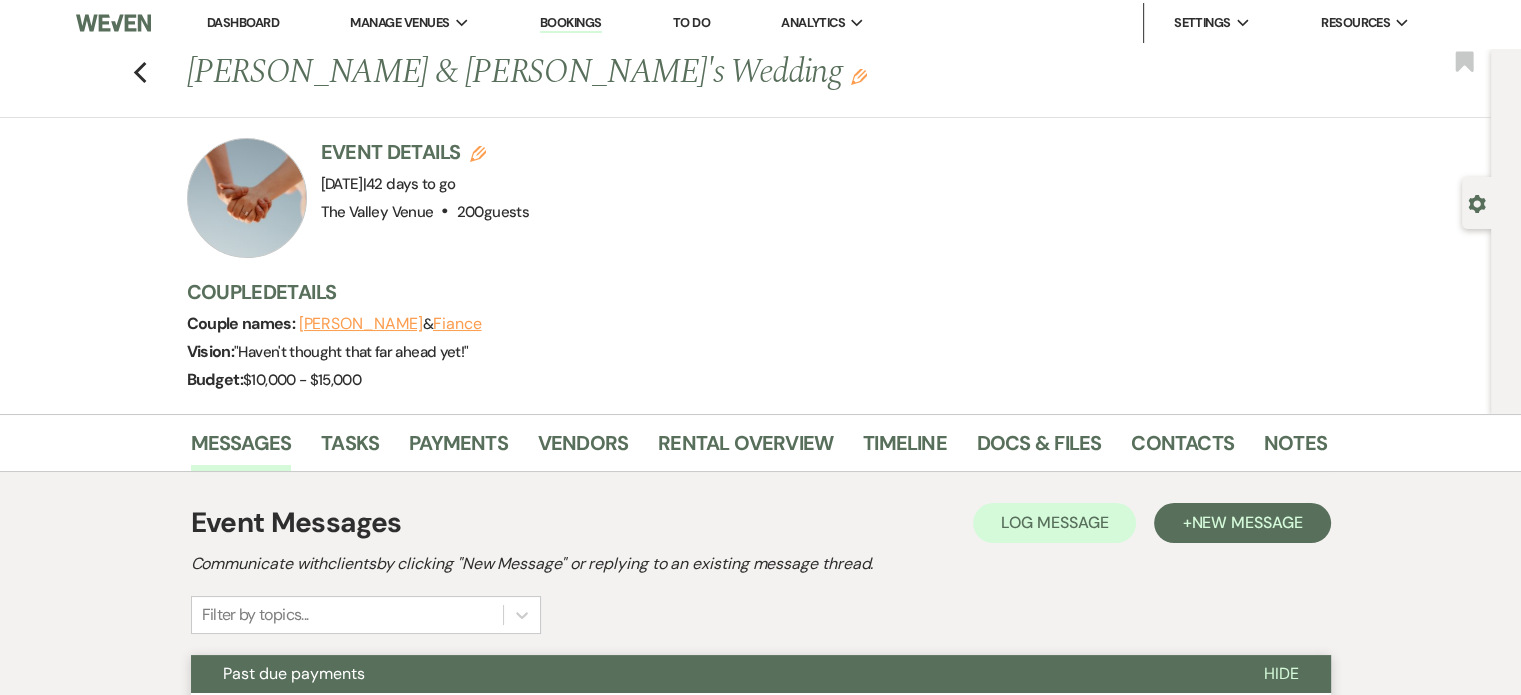scroll, scrollTop: 2, scrollLeft: 0, axis: vertical 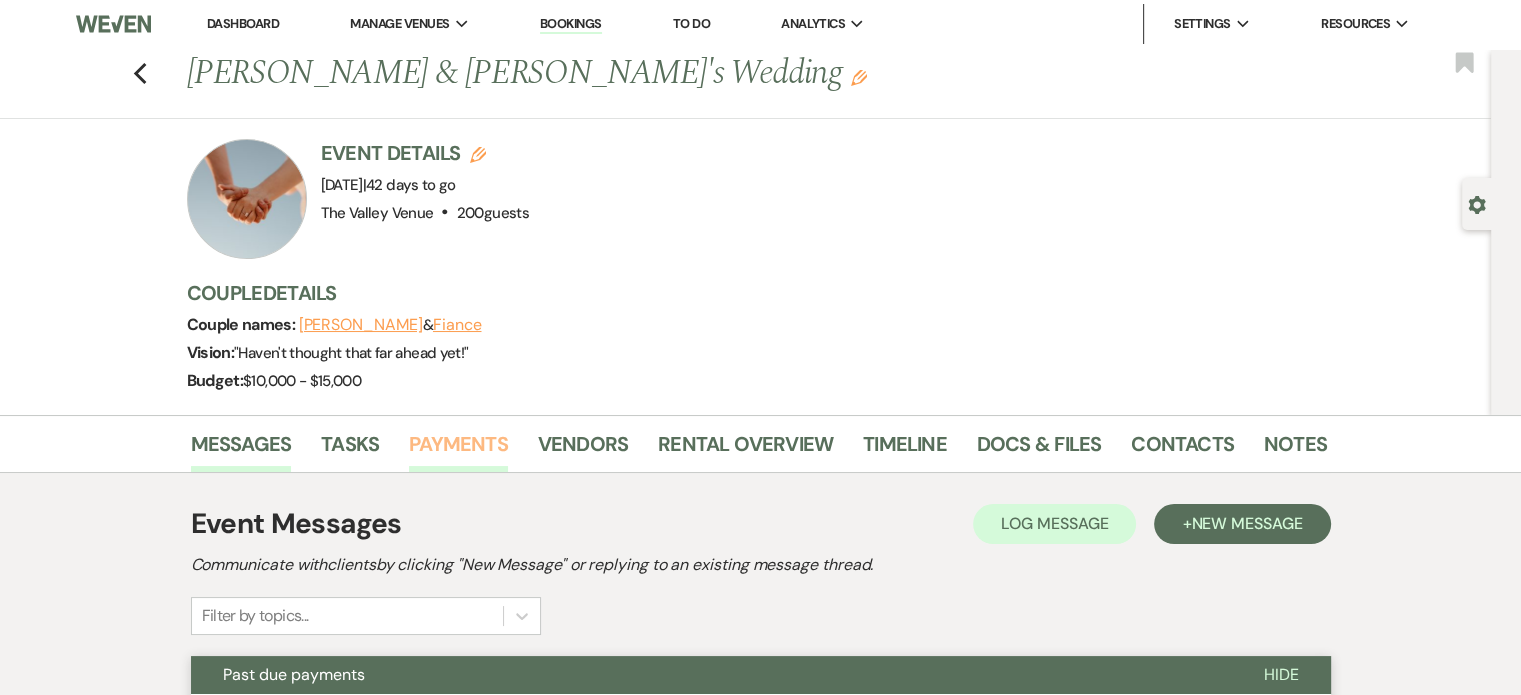 click on "Payments" at bounding box center (458, 450) 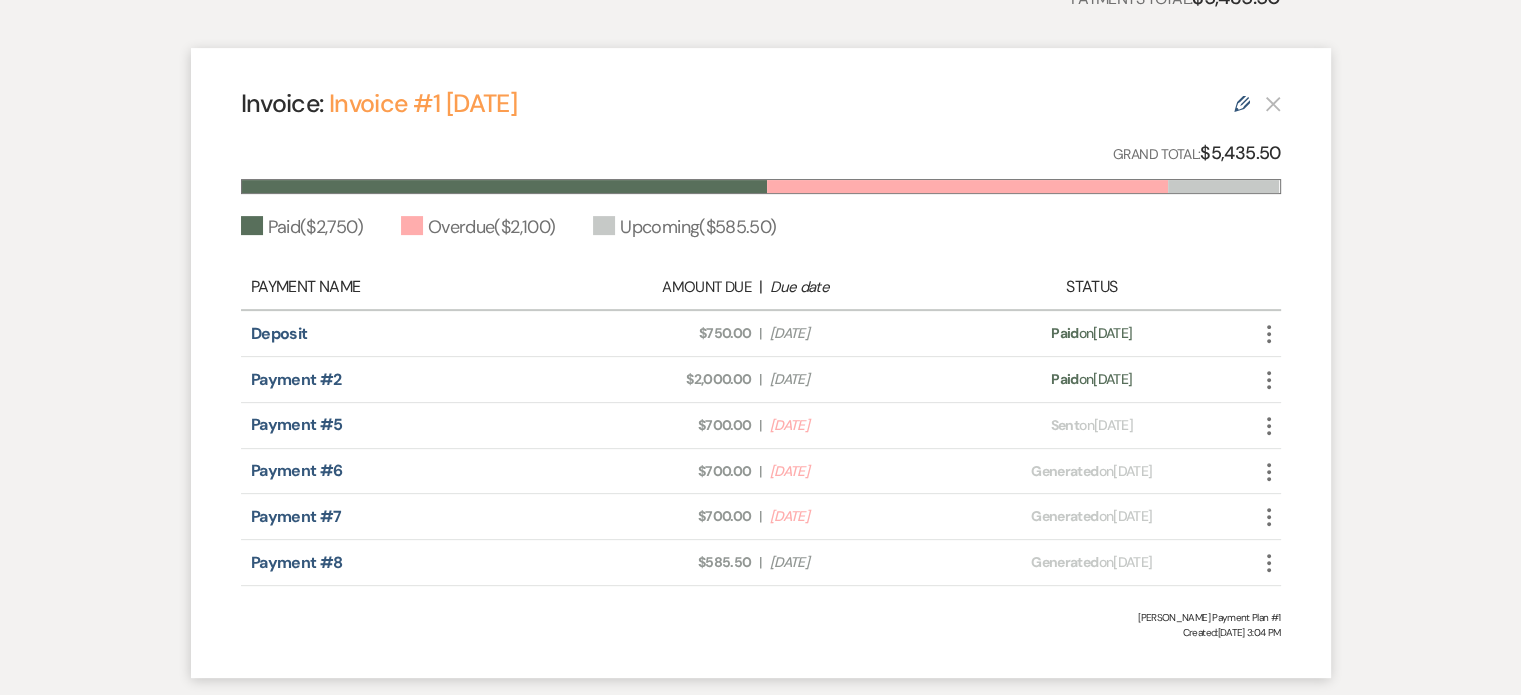 scroll, scrollTop: 622, scrollLeft: 0, axis: vertical 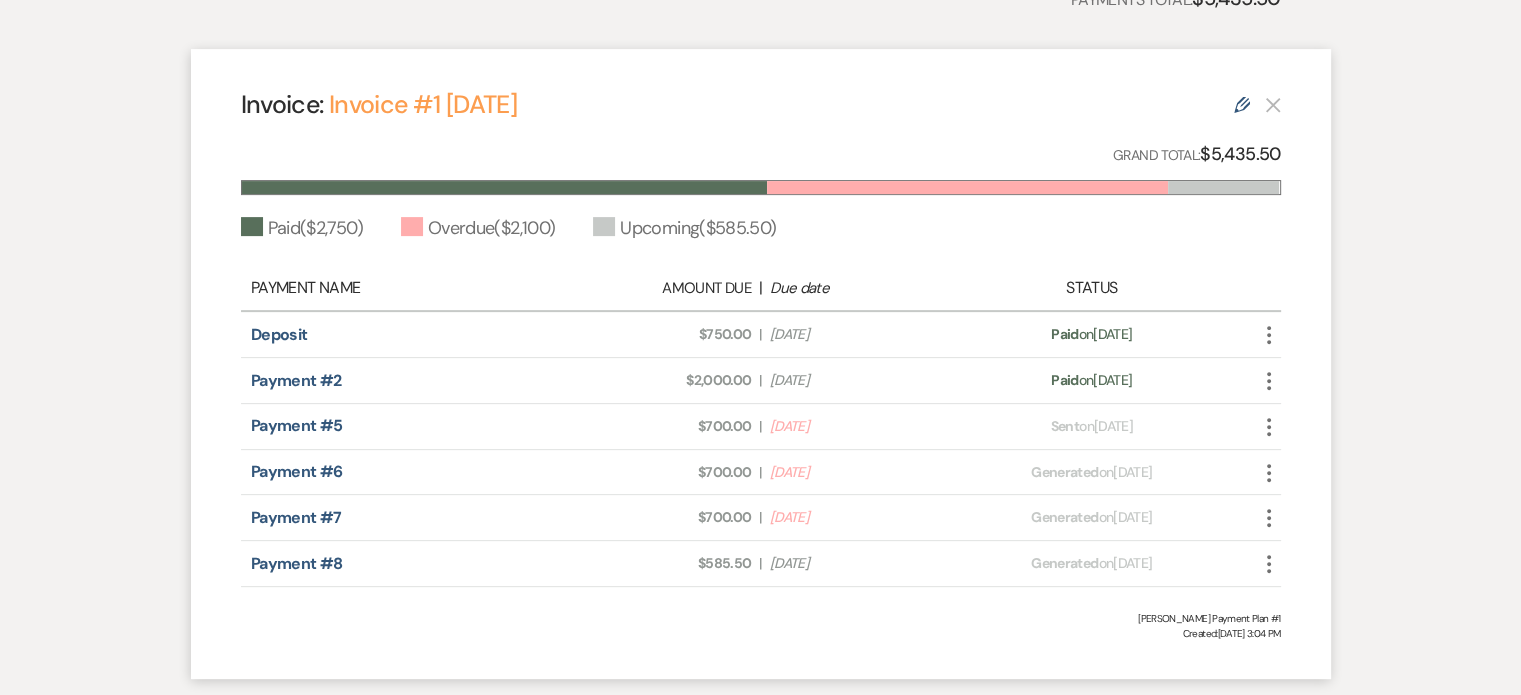 click on "Edit" 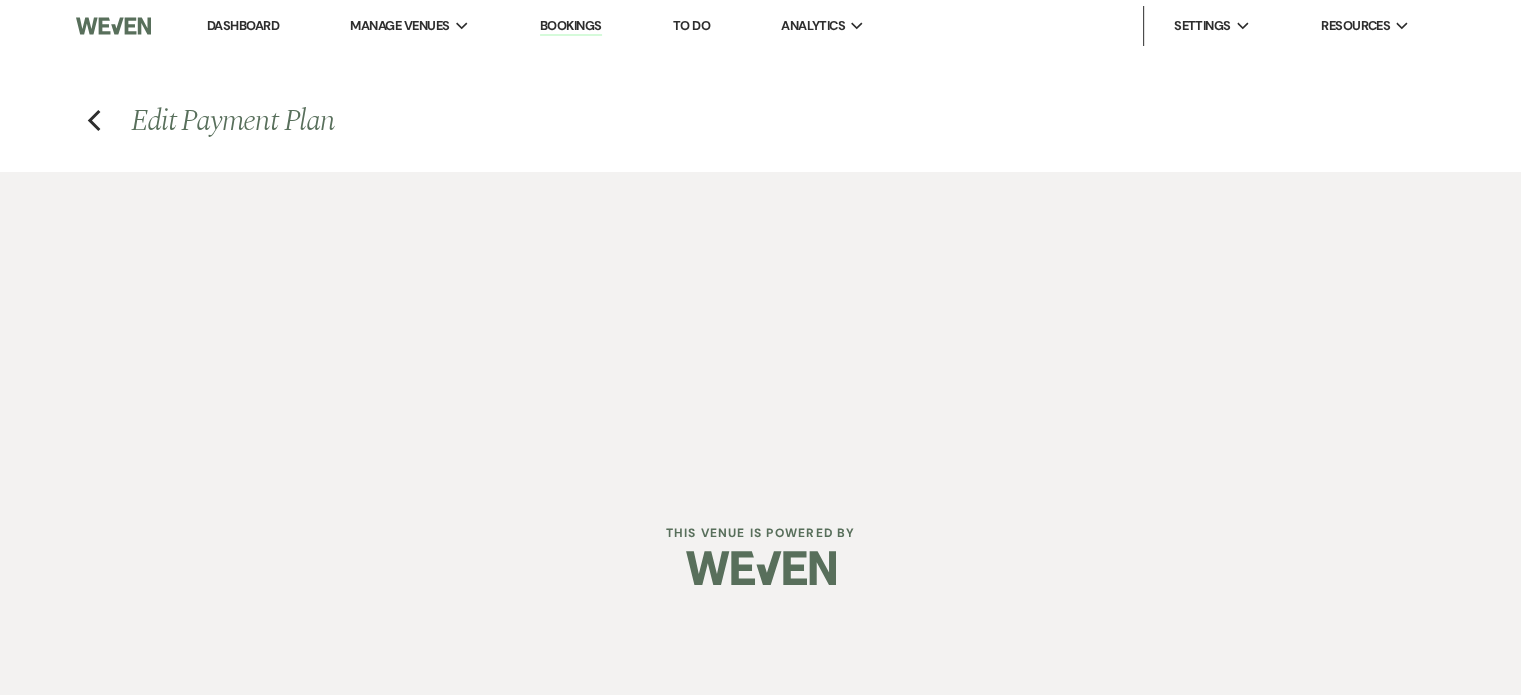 select on "15506" 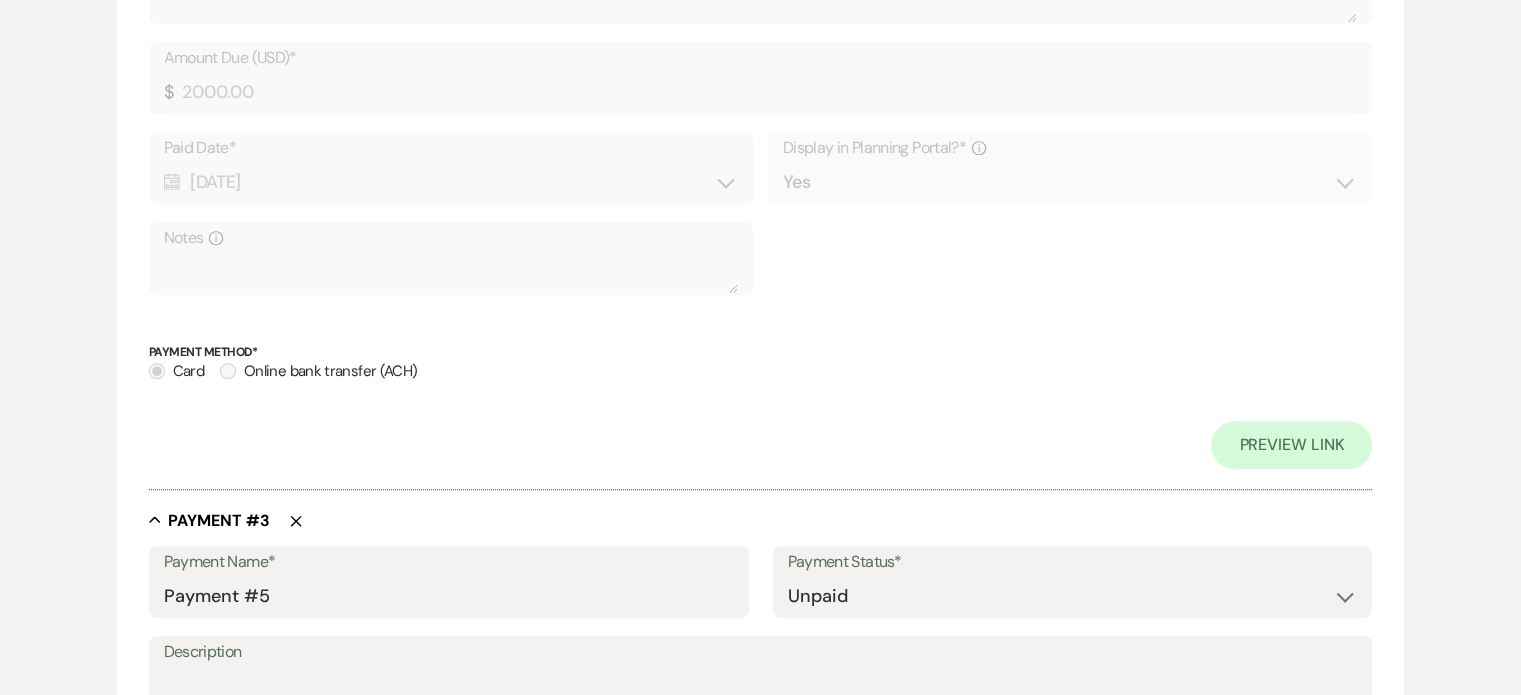 scroll, scrollTop: 1436, scrollLeft: 0, axis: vertical 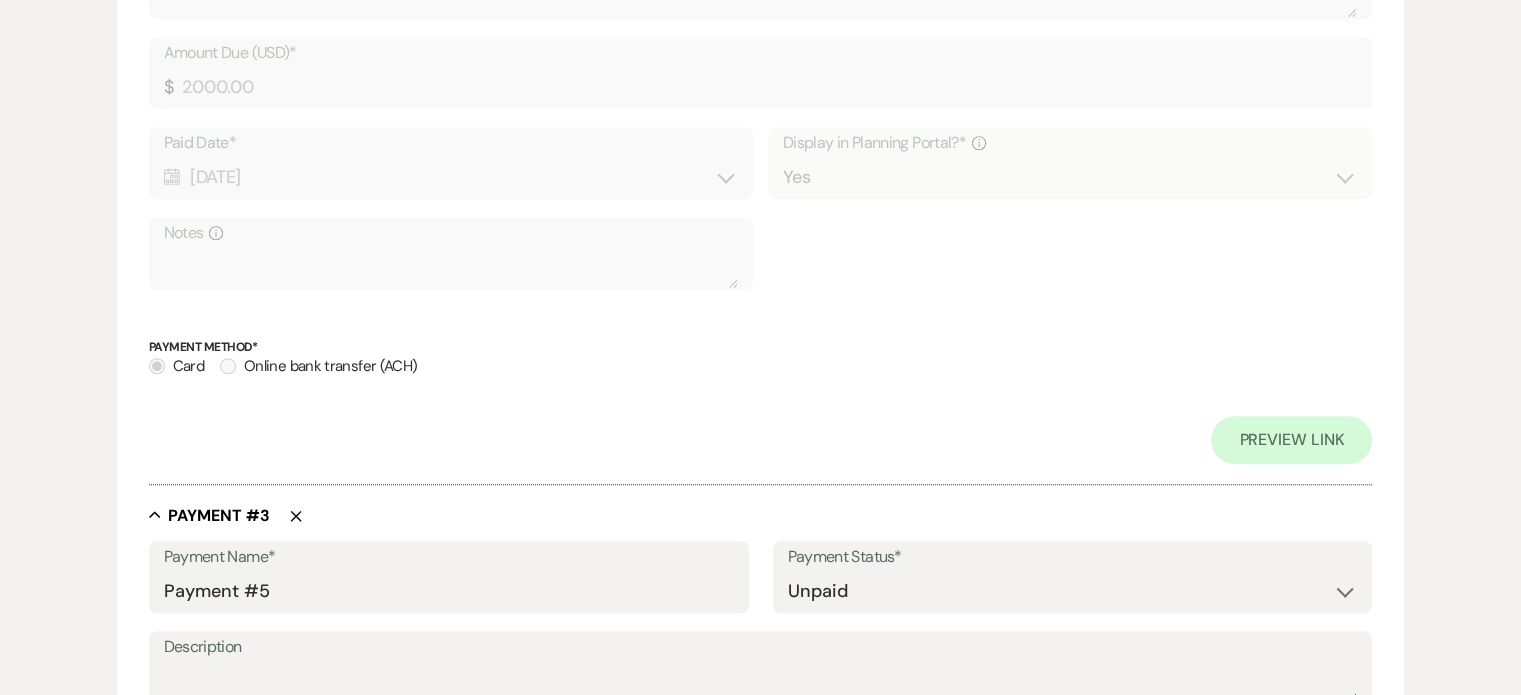 click 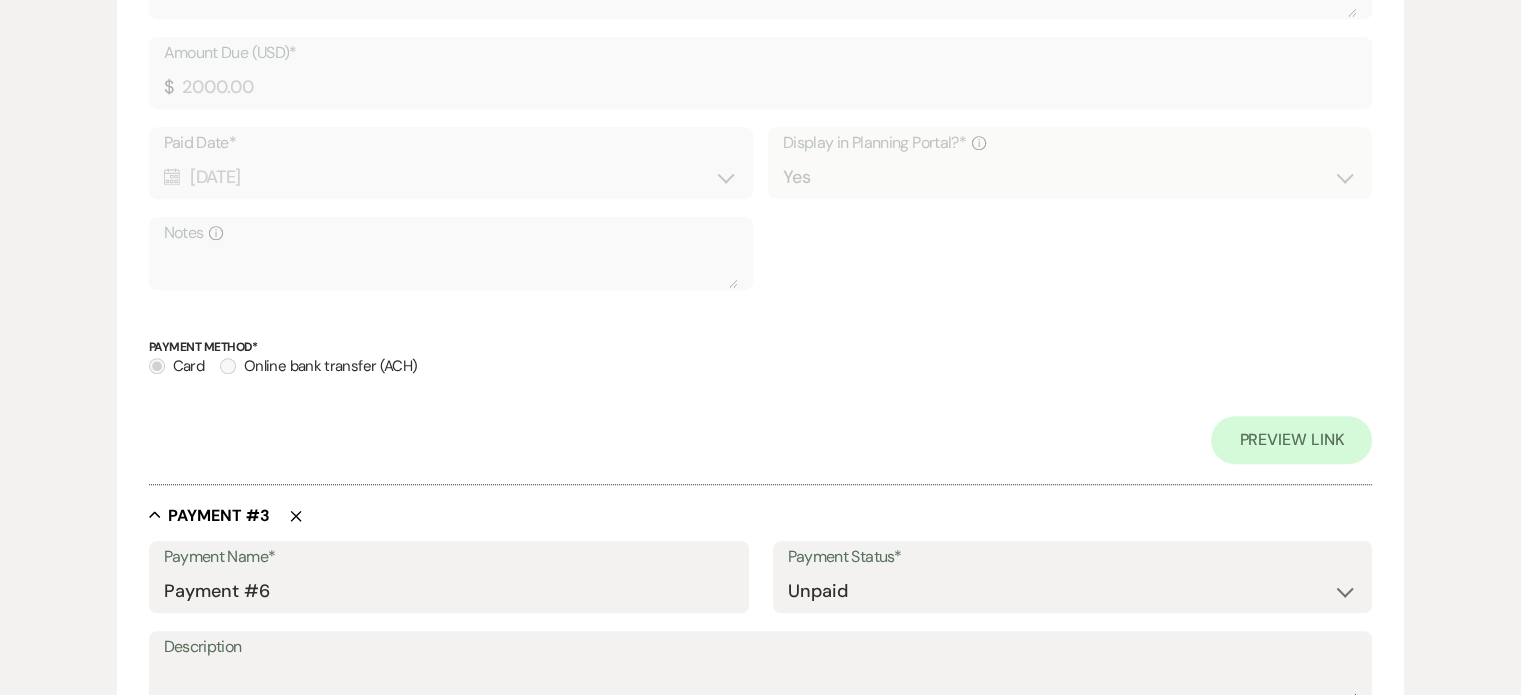 select on "false" 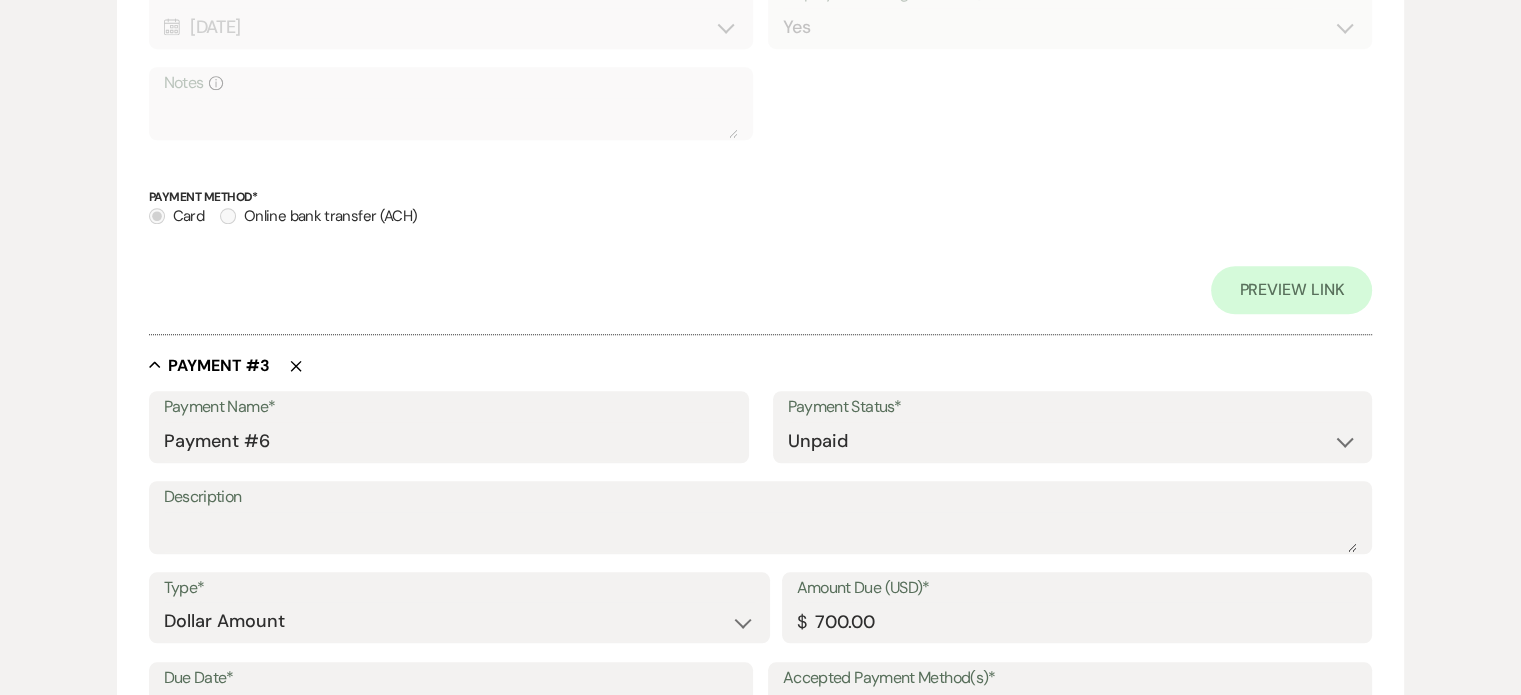 scroll, scrollTop: 1584, scrollLeft: 0, axis: vertical 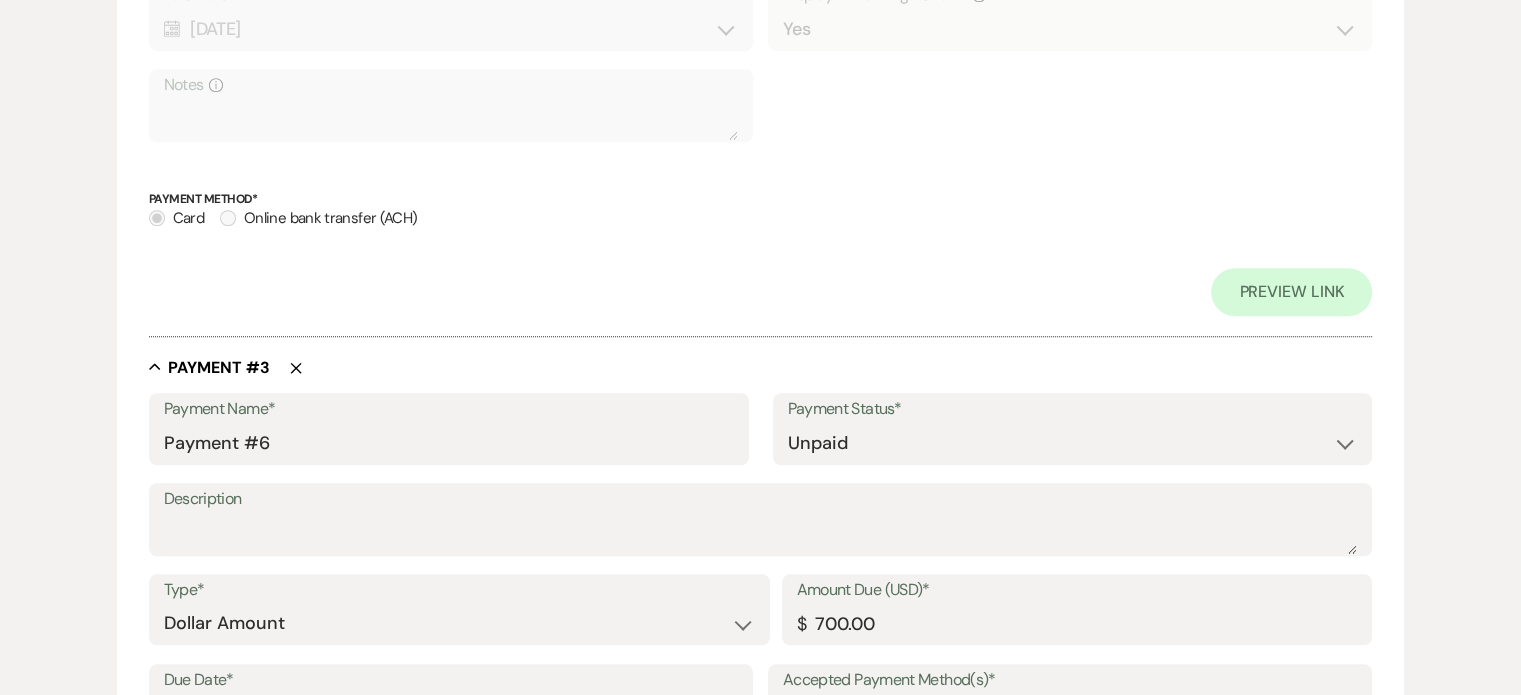 click on "Delete" 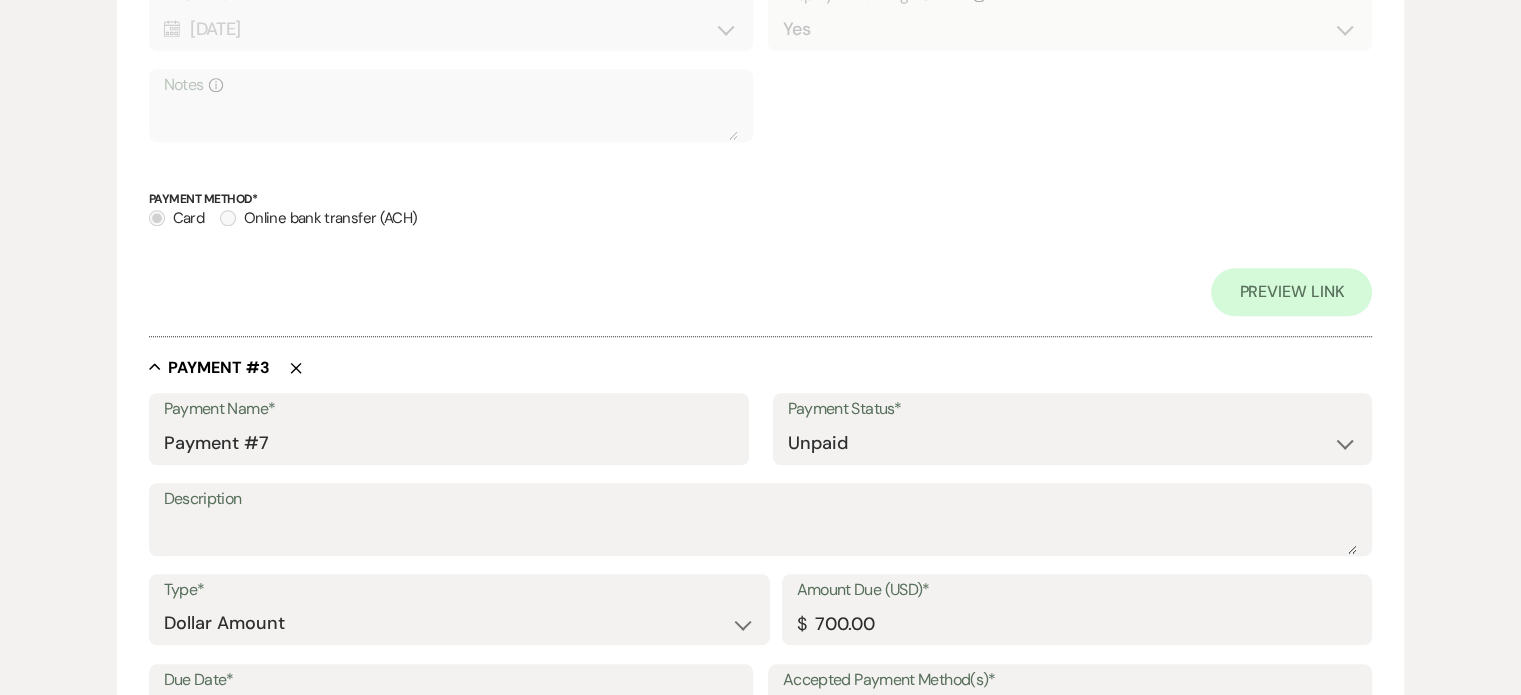 click on "Delete" 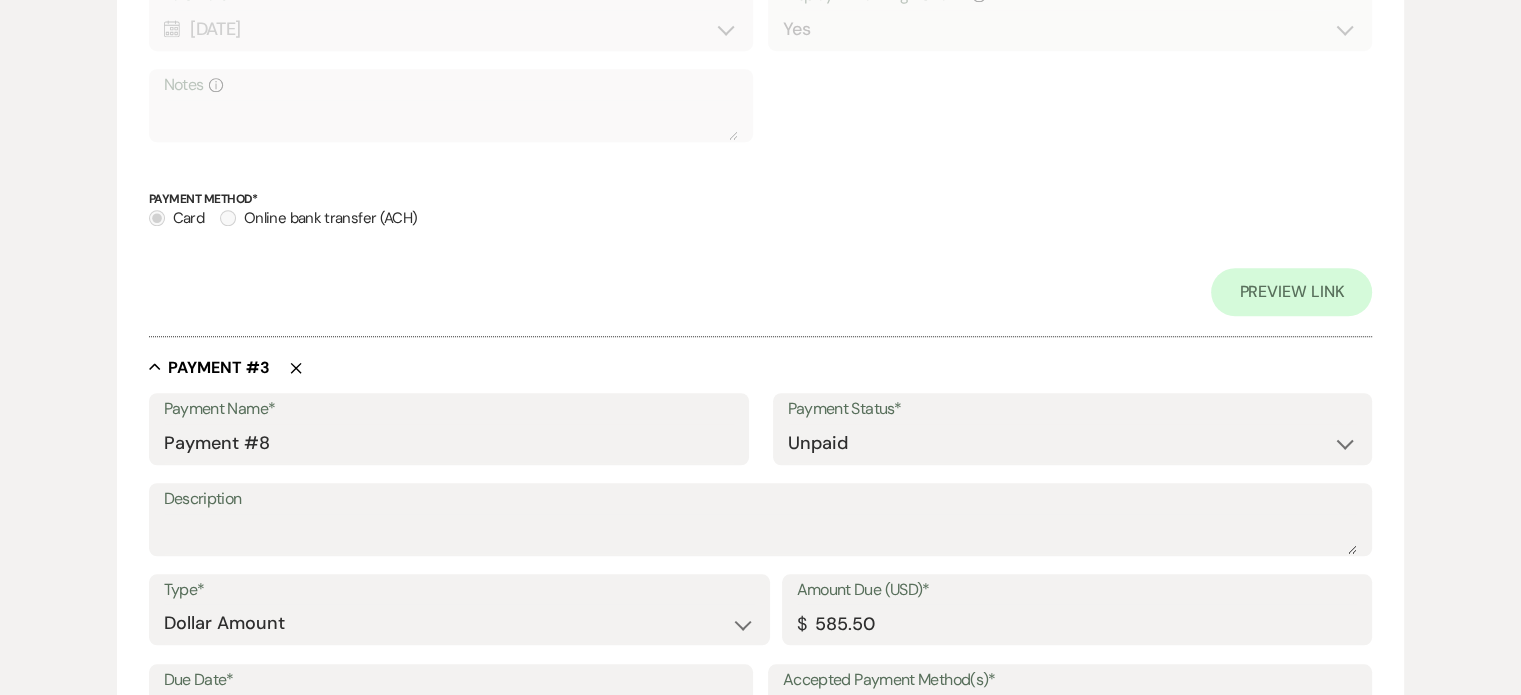 click on "Delete" 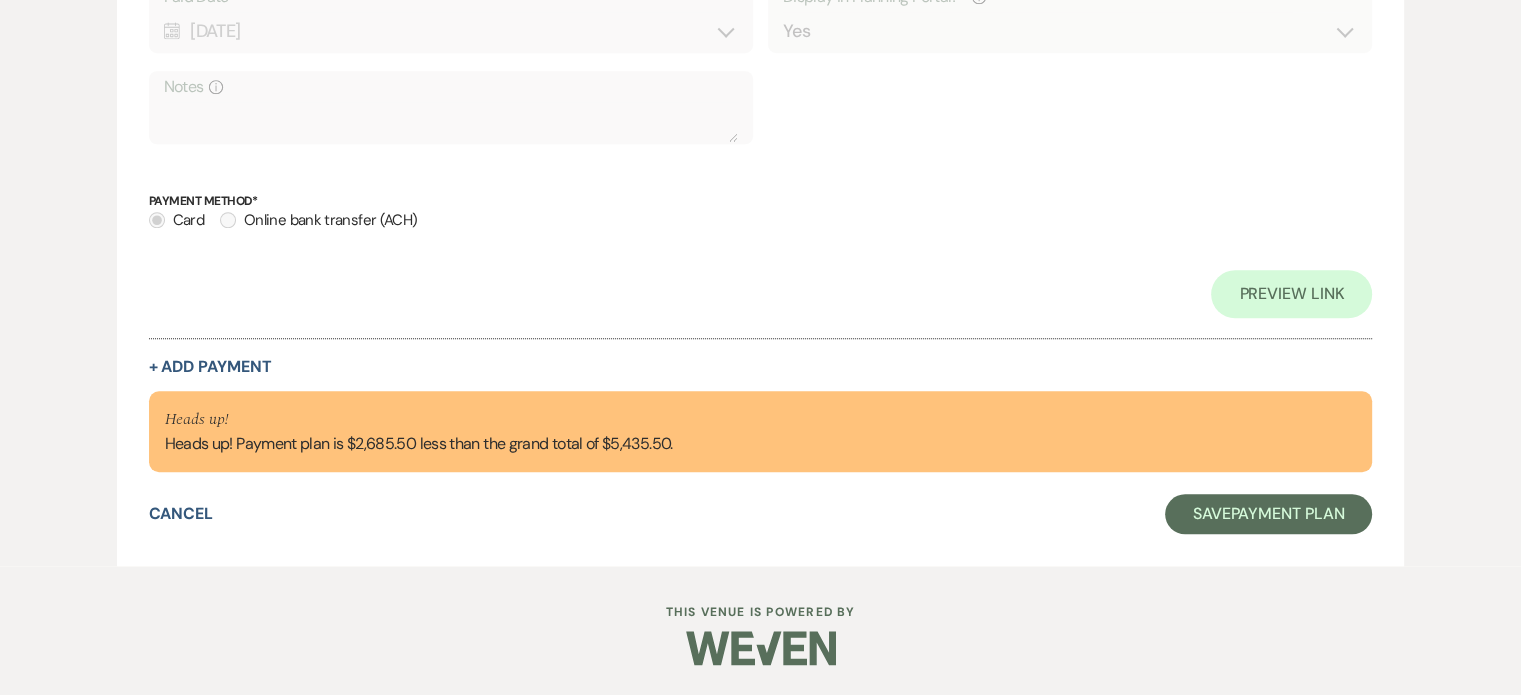 scroll, scrollTop: 1581, scrollLeft: 0, axis: vertical 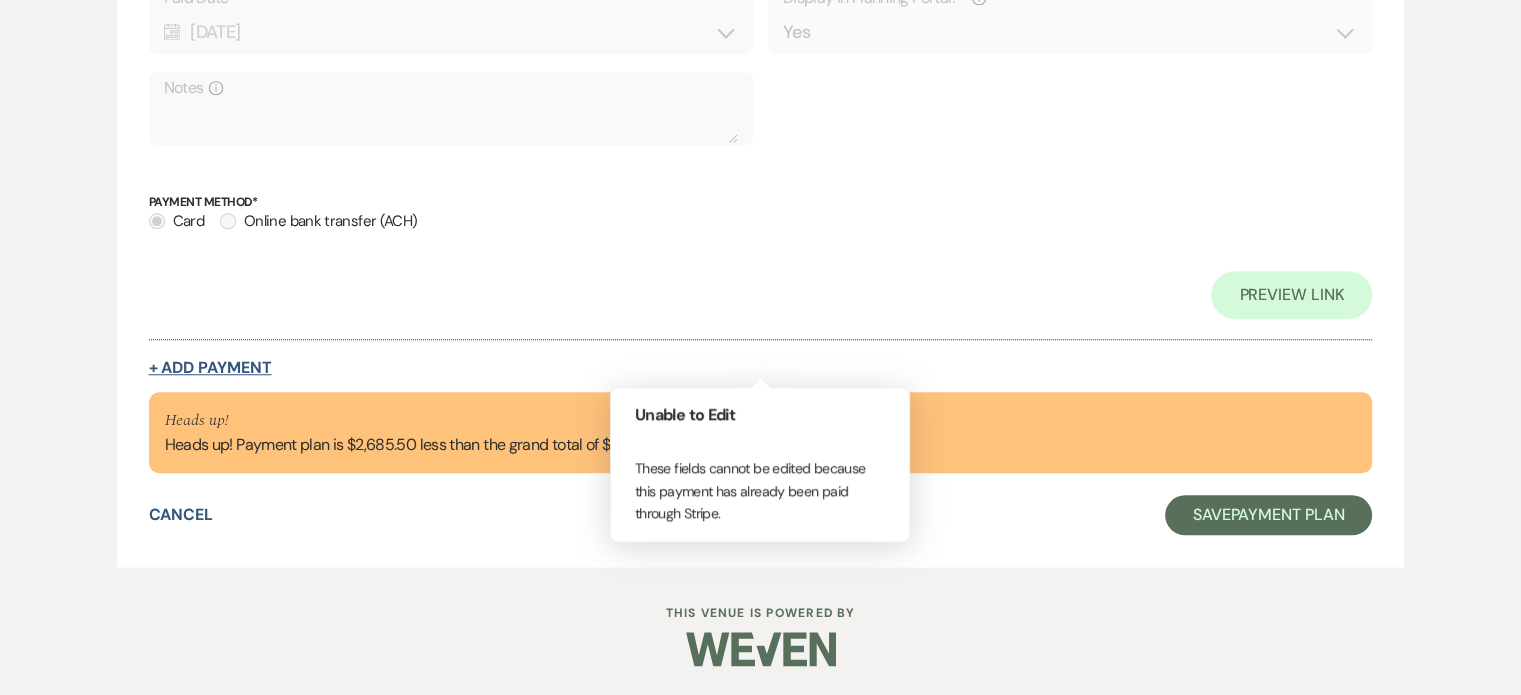 click on "+ Add Payment" at bounding box center (210, 368) 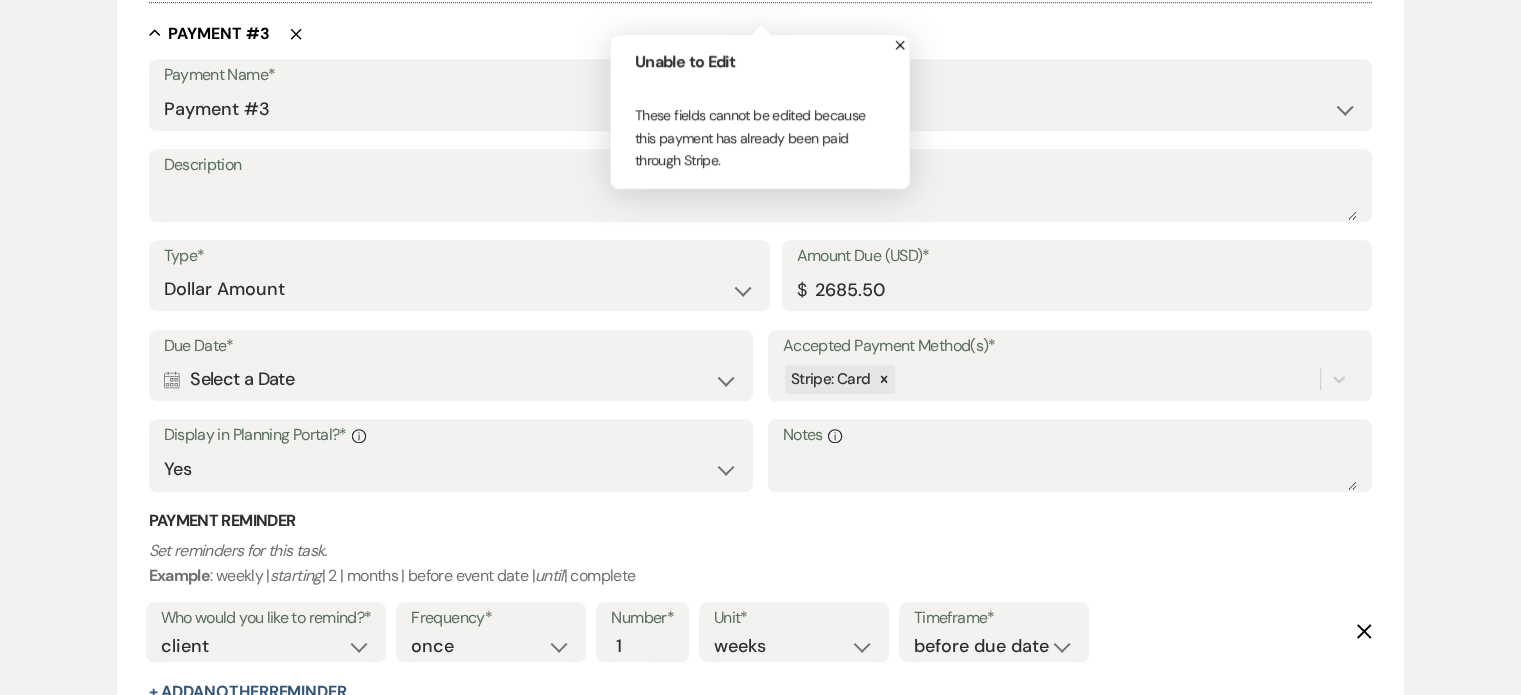 scroll, scrollTop: 1824, scrollLeft: 0, axis: vertical 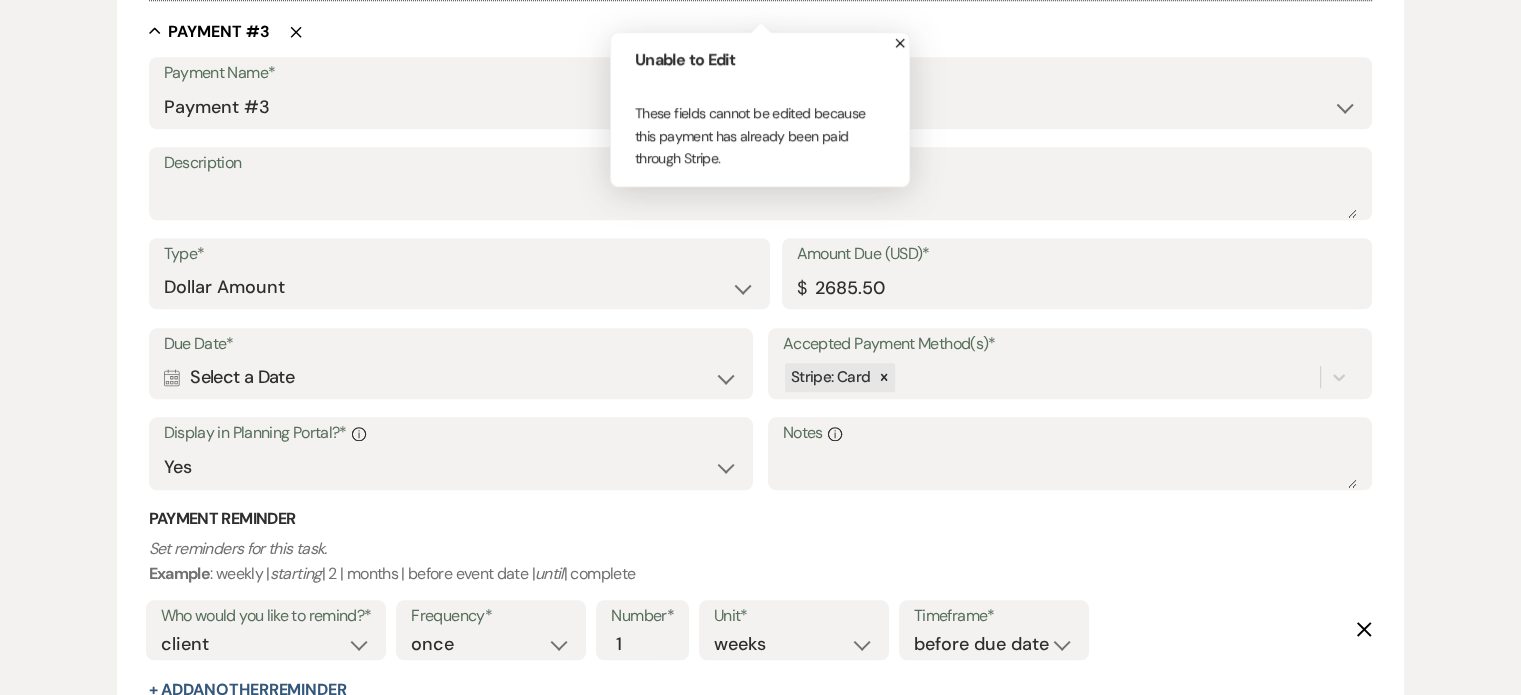 click 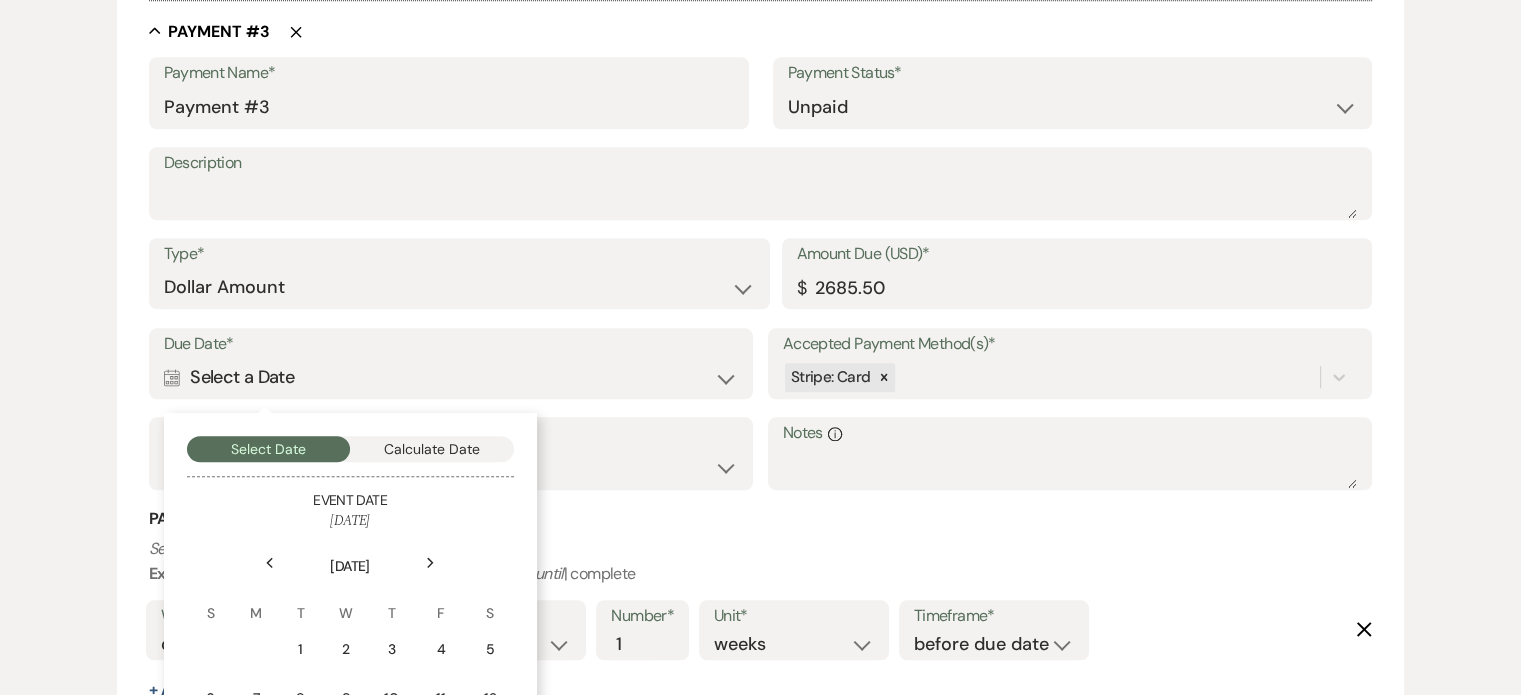 click 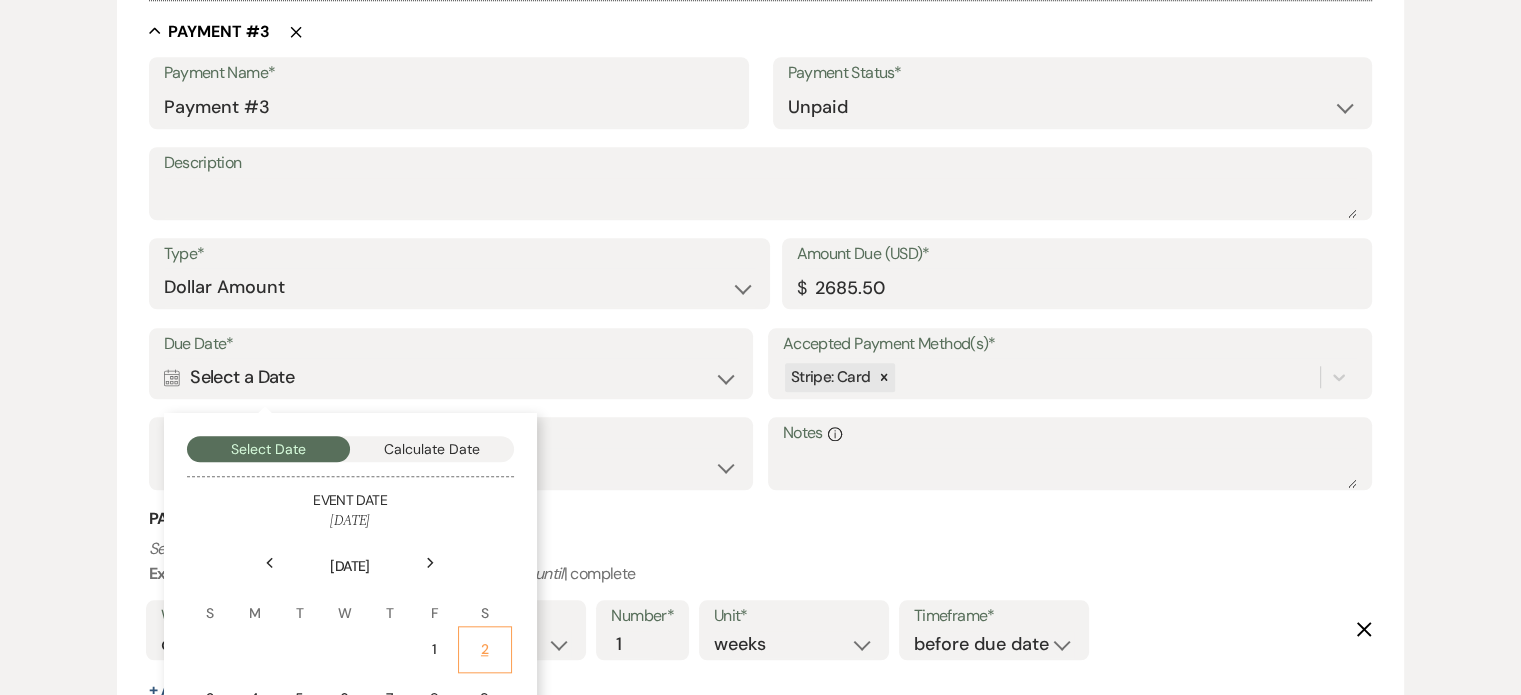 click on "2" at bounding box center [485, 649] 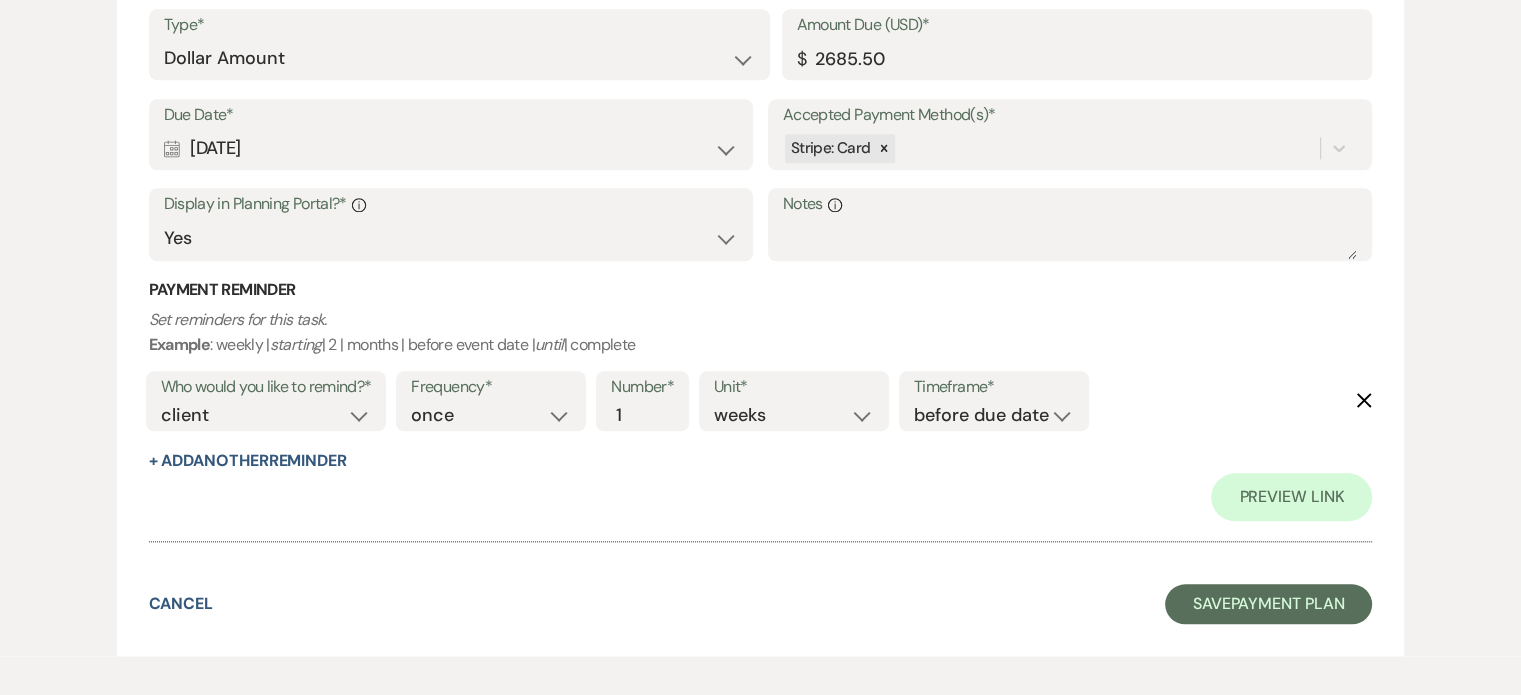 scroll, scrollTop: 2237, scrollLeft: 0, axis: vertical 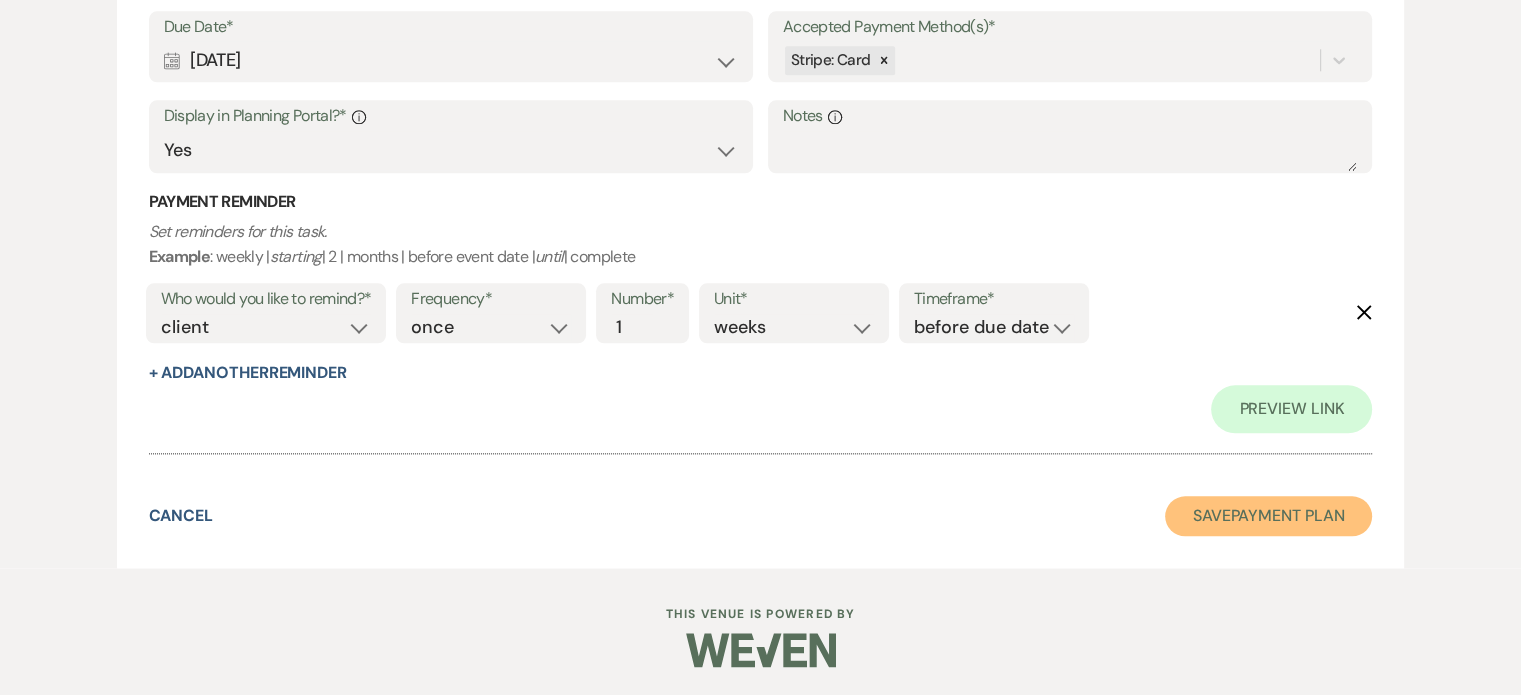 click on "Save  Payment Plan" at bounding box center [1269, 516] 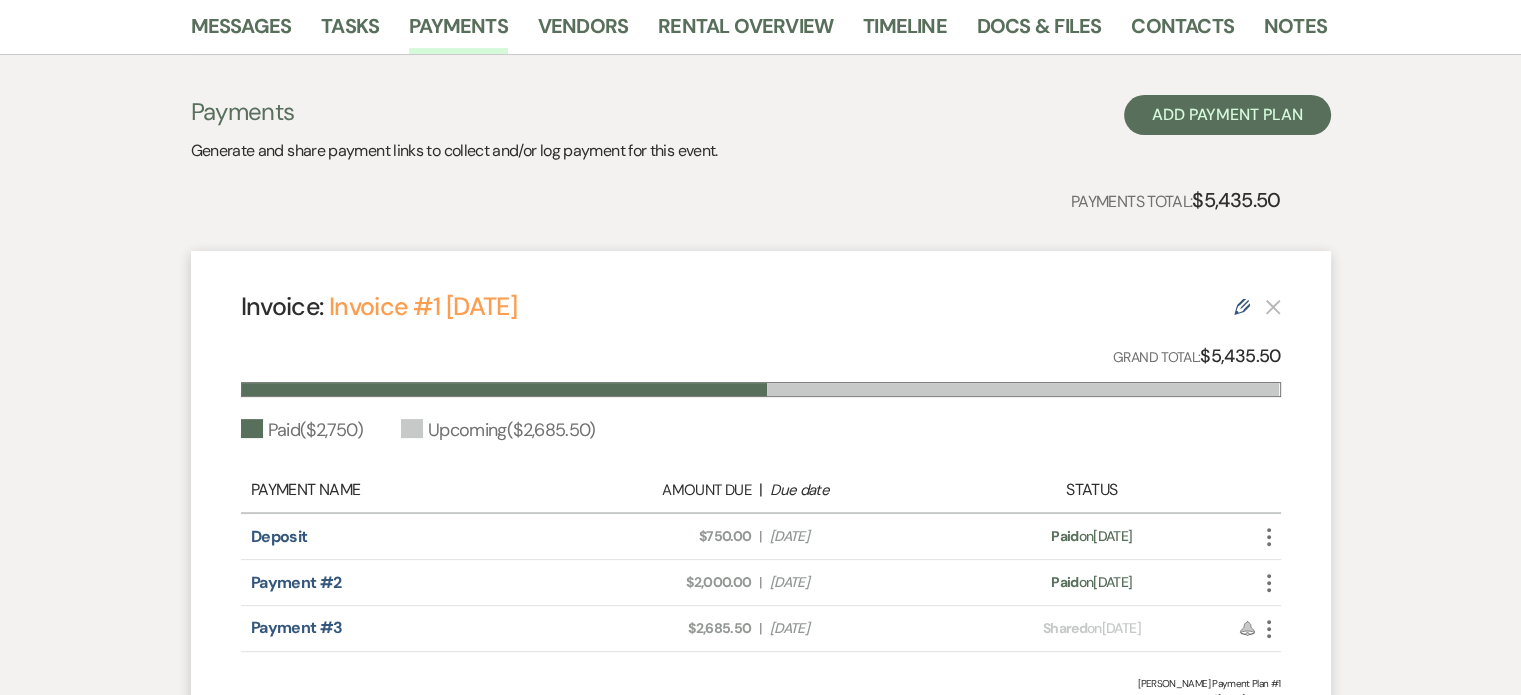 scroll, scrollTop: 0, scrollLeft: 0, axis: both 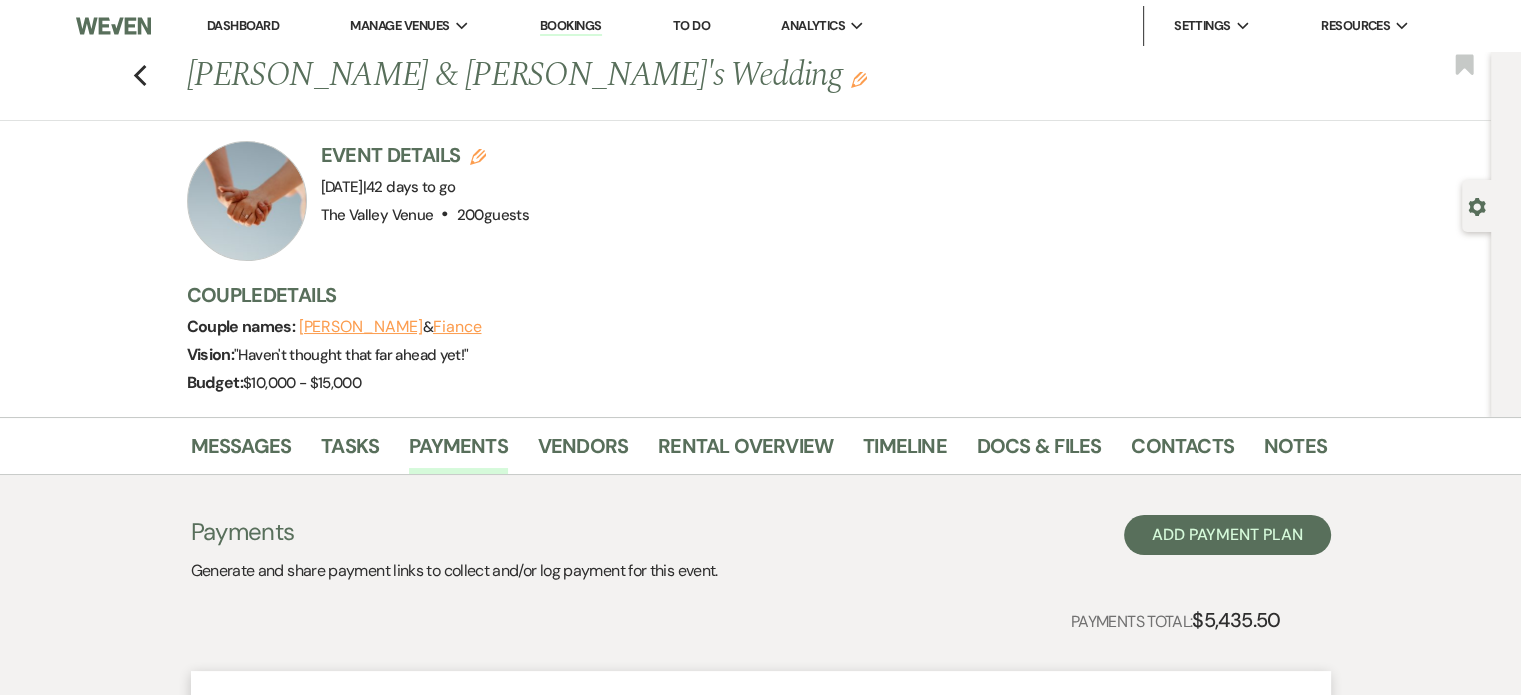 click on "Dashboard" at bounding box center (243, 25) 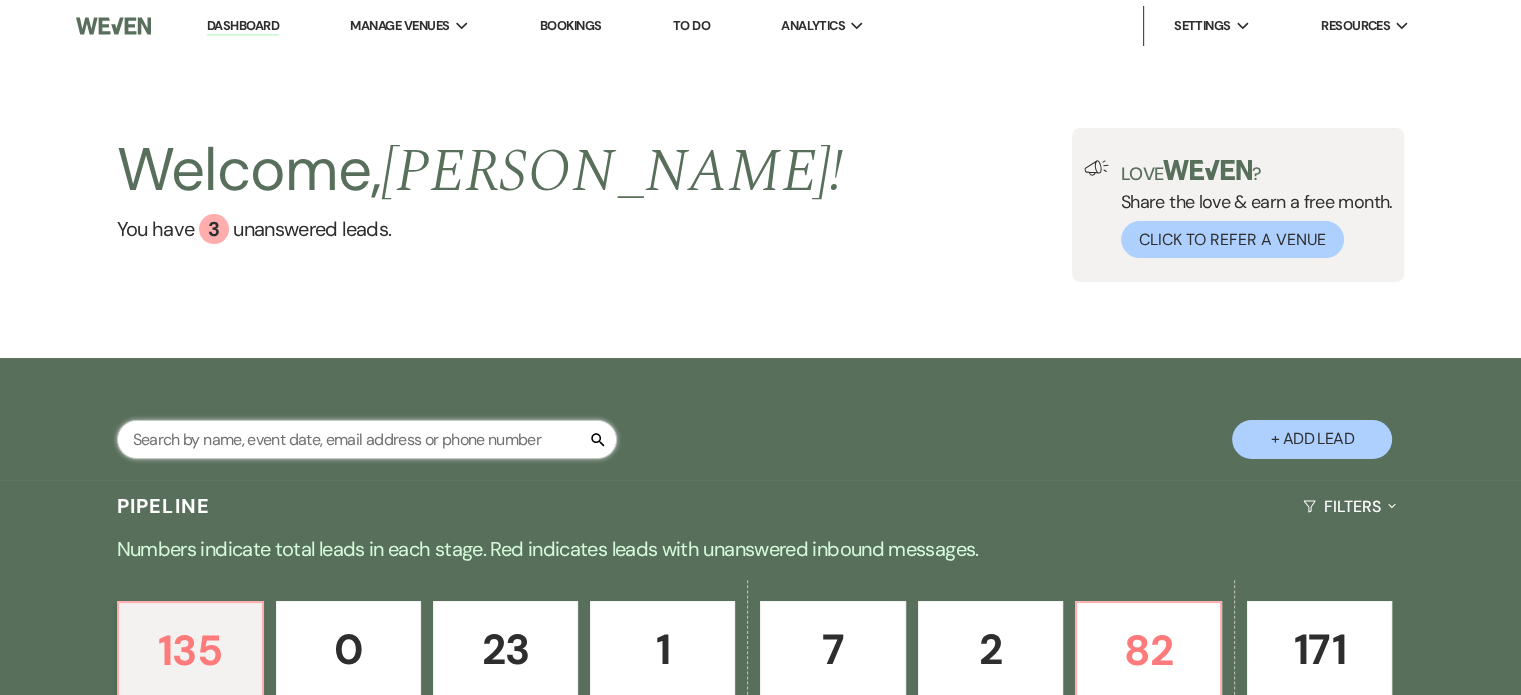 click at bounding box center [367, 439] 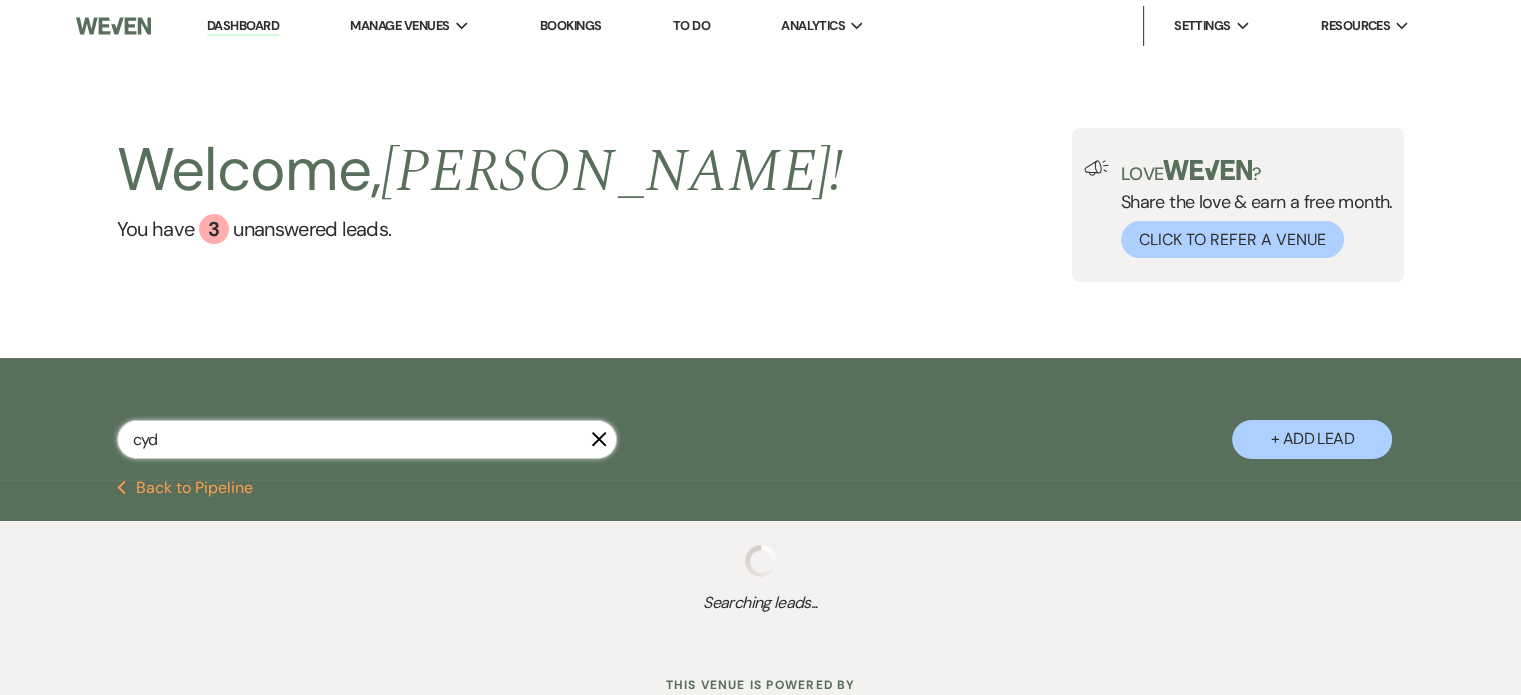 type on "cydn" 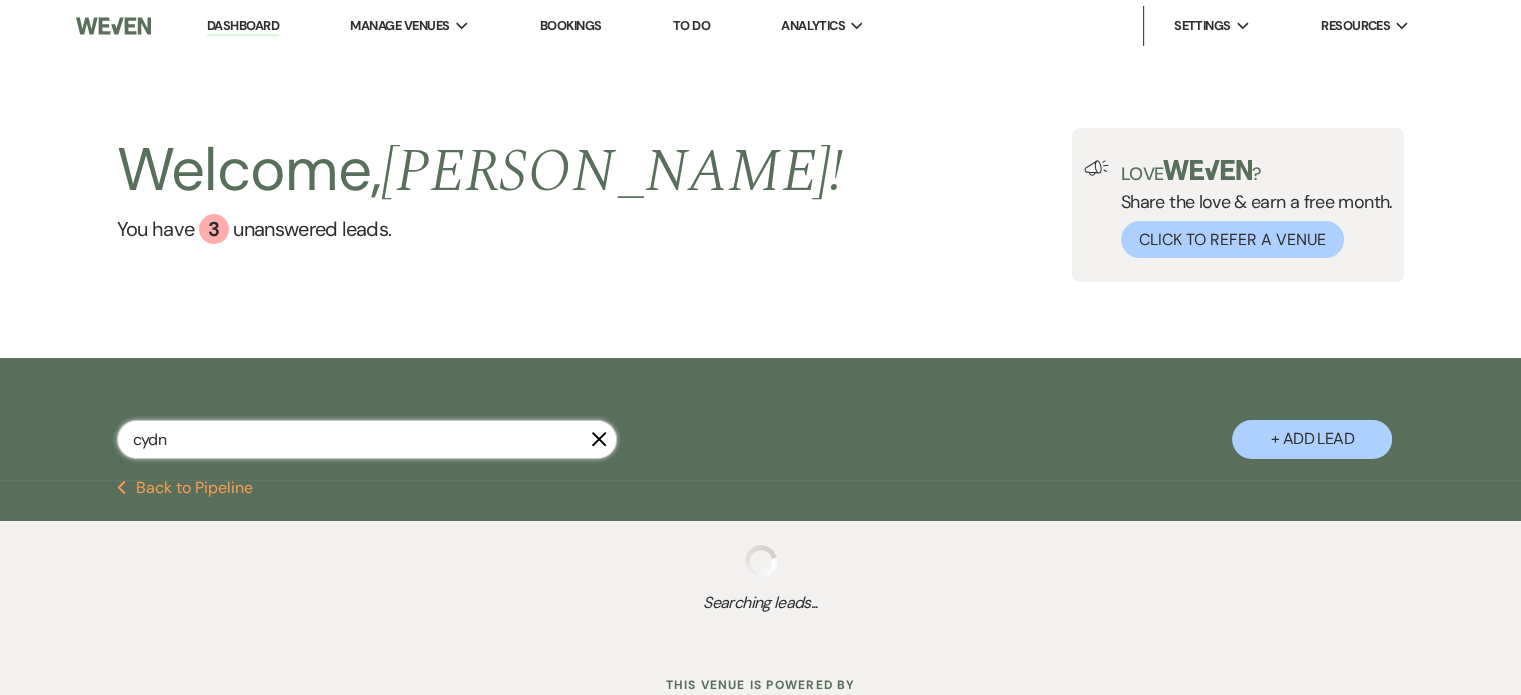 select on "8" 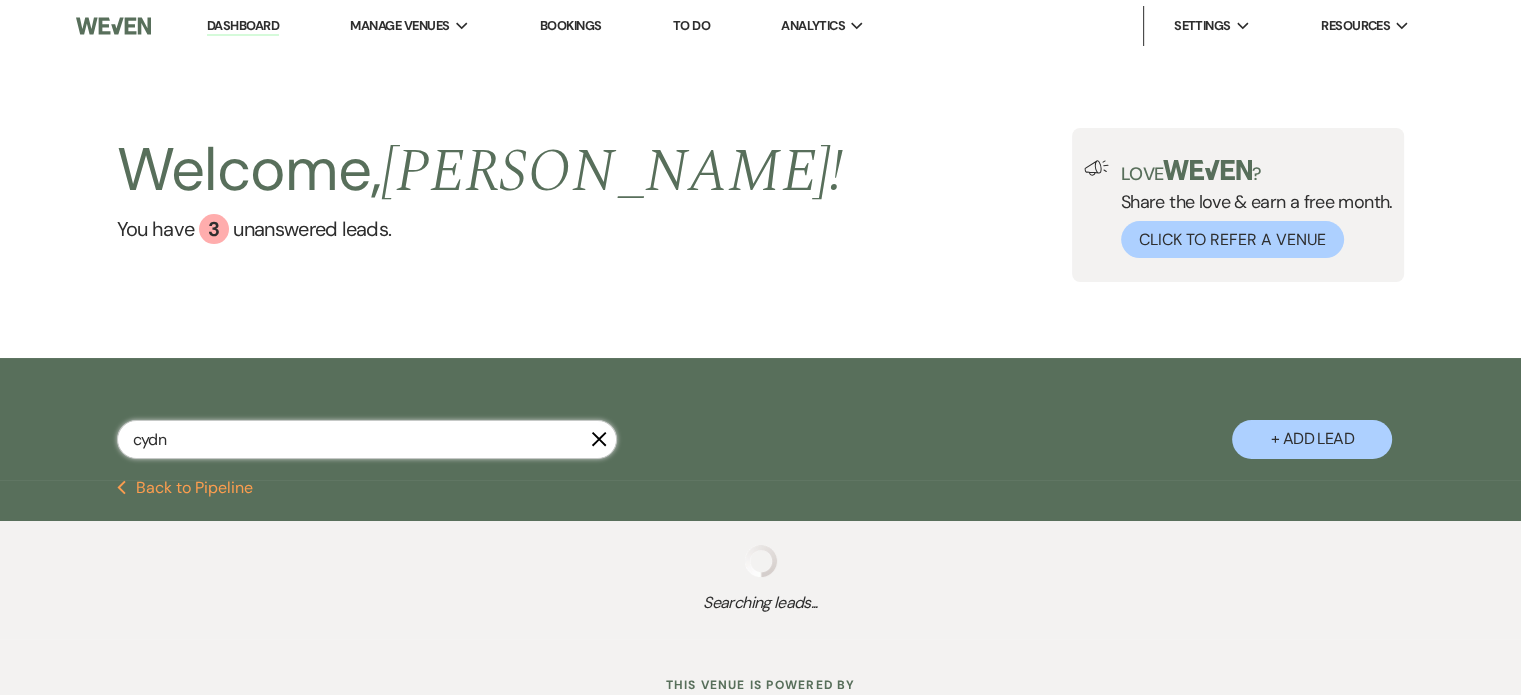 select on "1" 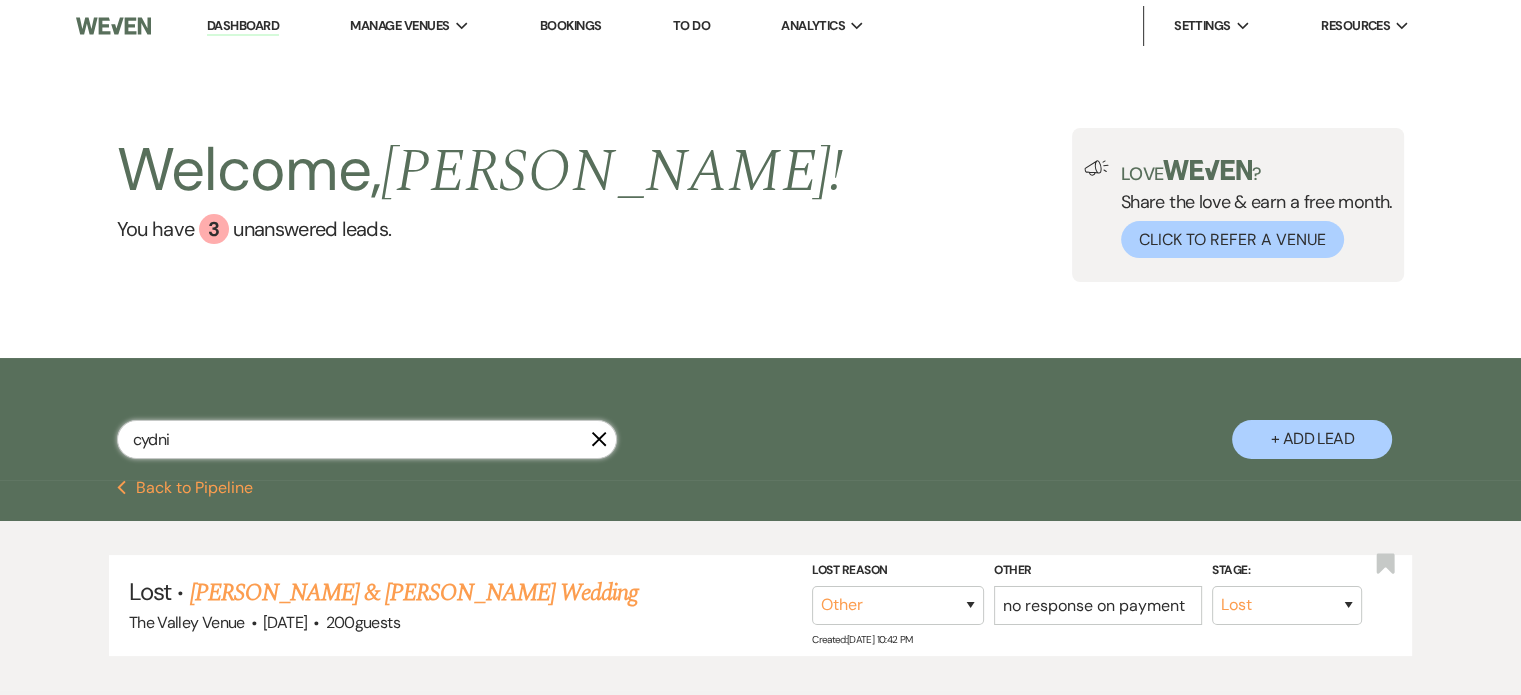 type on "cydni" 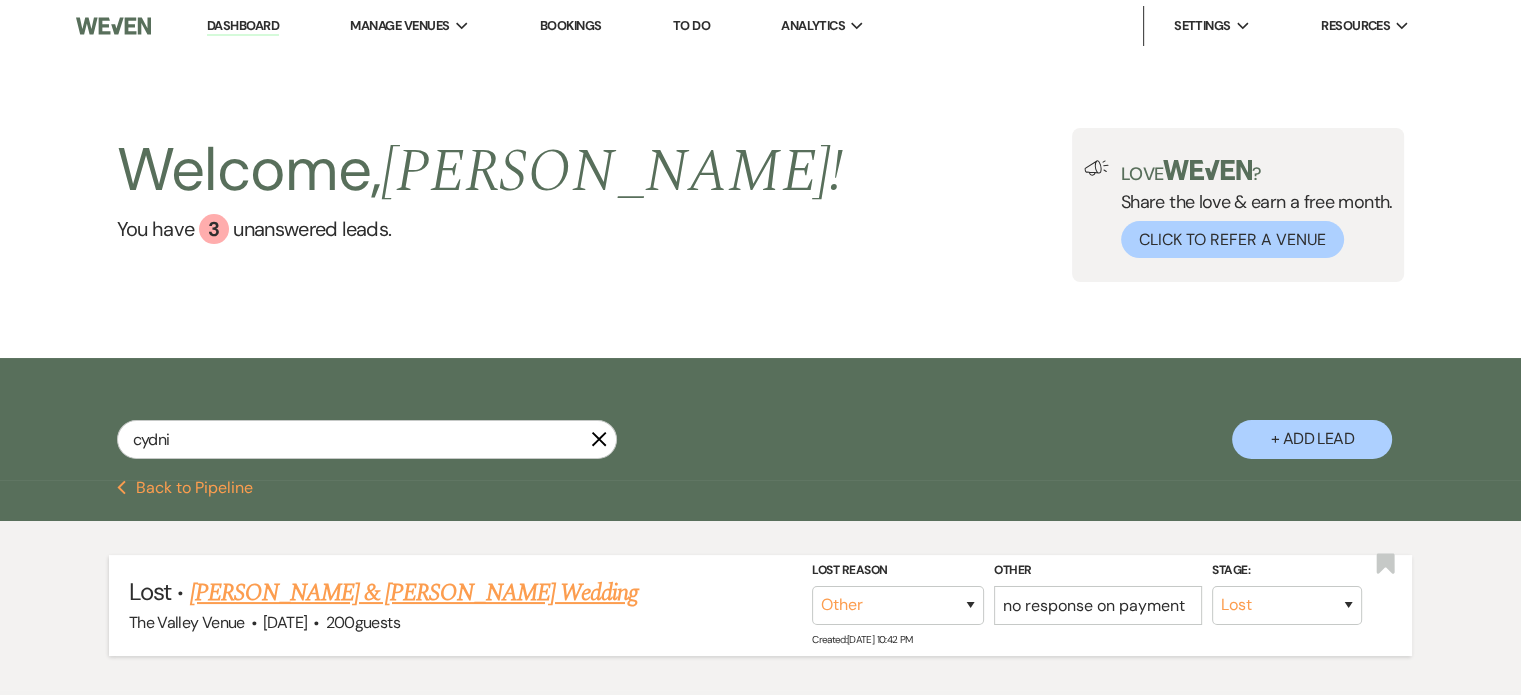 click on "[PERSON_NAME] & [PERSON_NAME] Wedding" at bounding box center [413, 593] 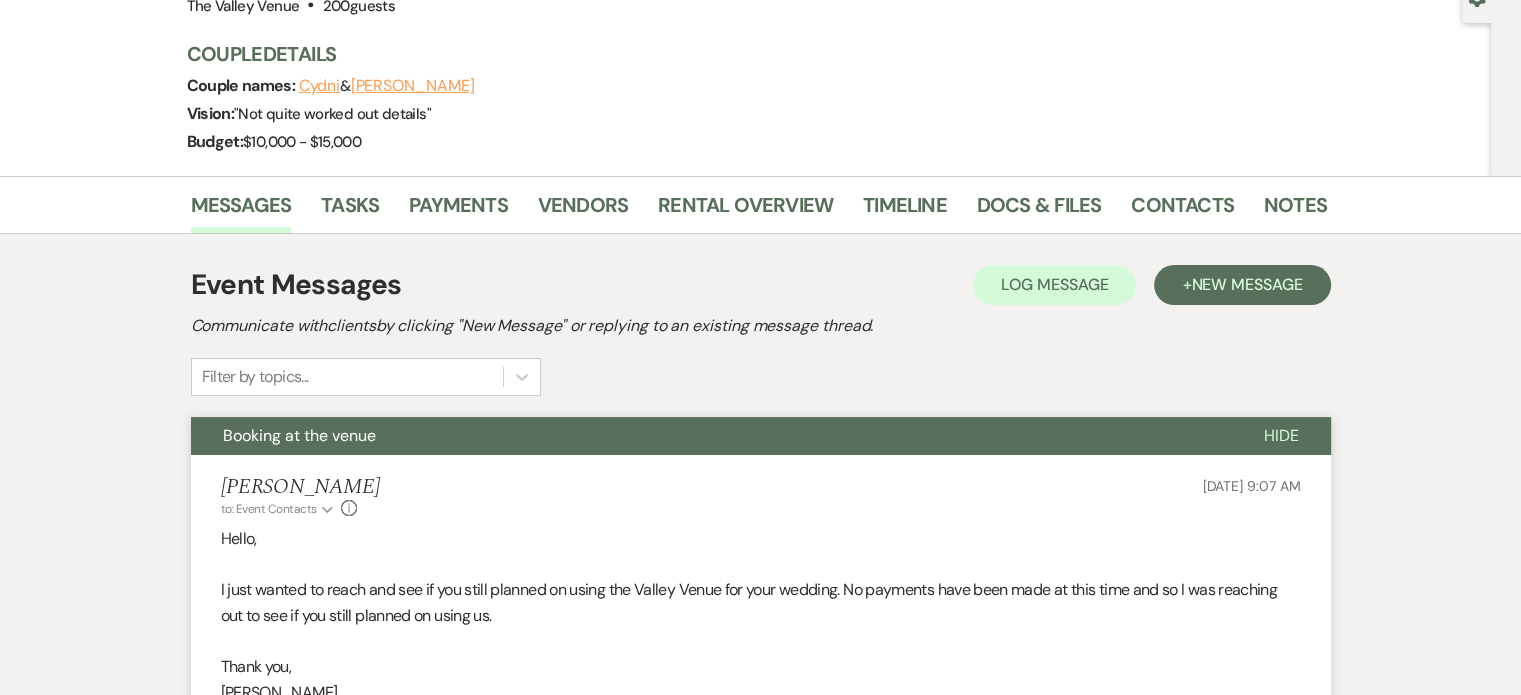 scroll, scrollTop: 182, scrollLeft: 0, axis: vertical 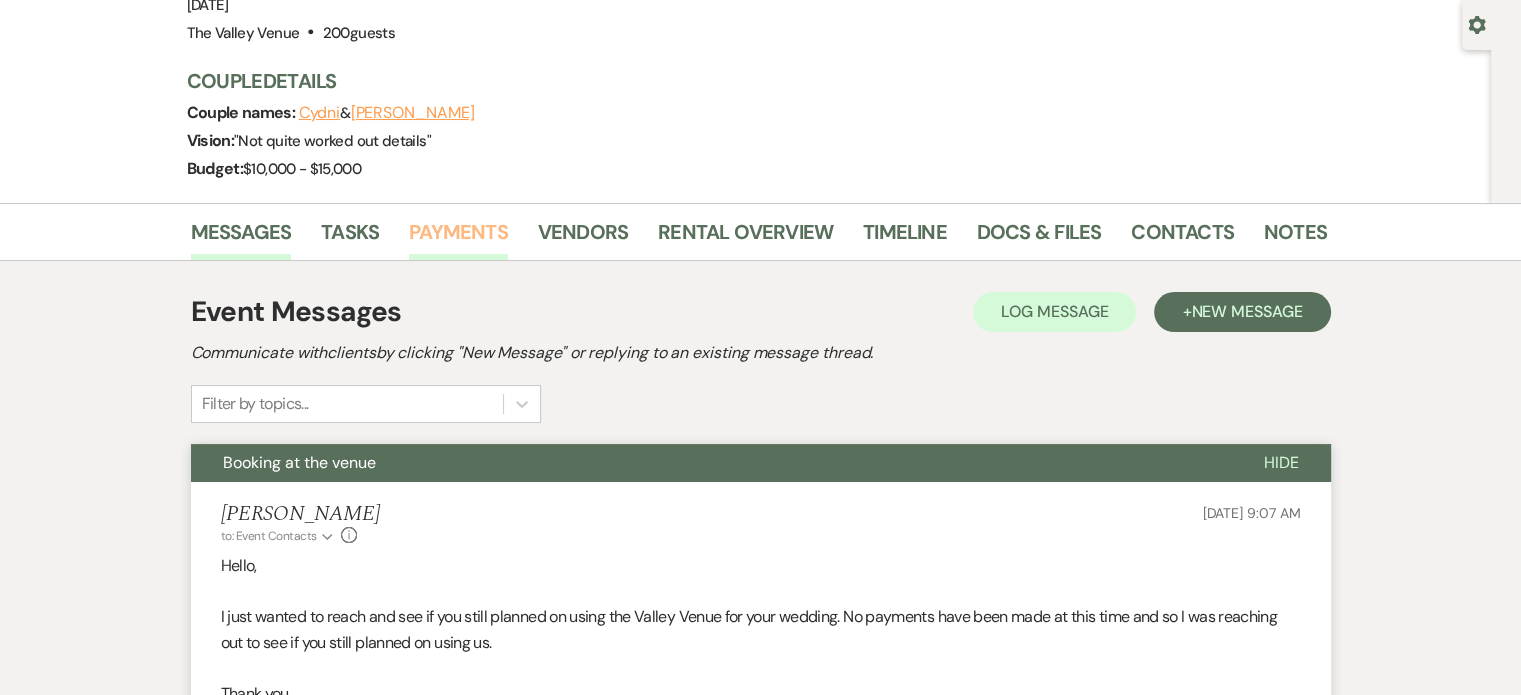 click on "Payments" at bounding box center [458, 238] 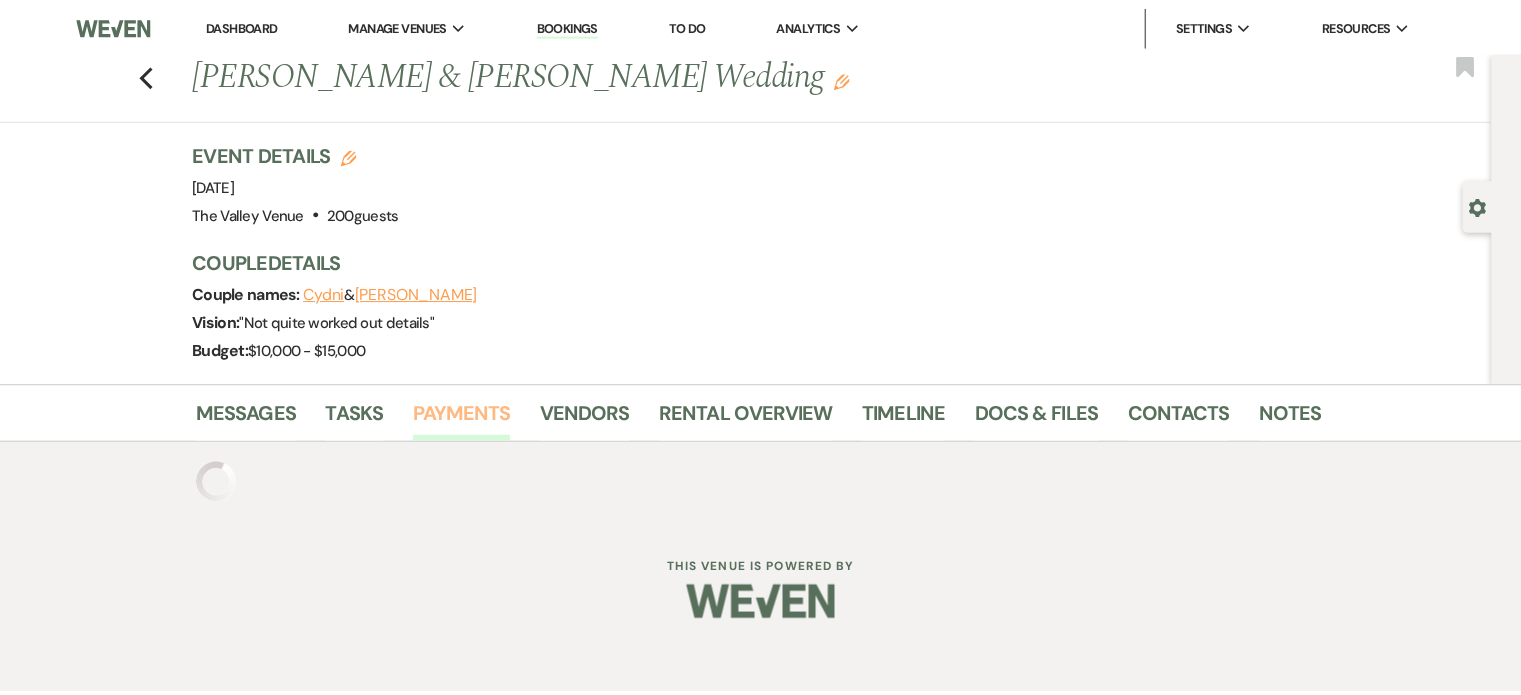 scroll, scrollTop: 56, scrollLeft: 0, axis: vertical 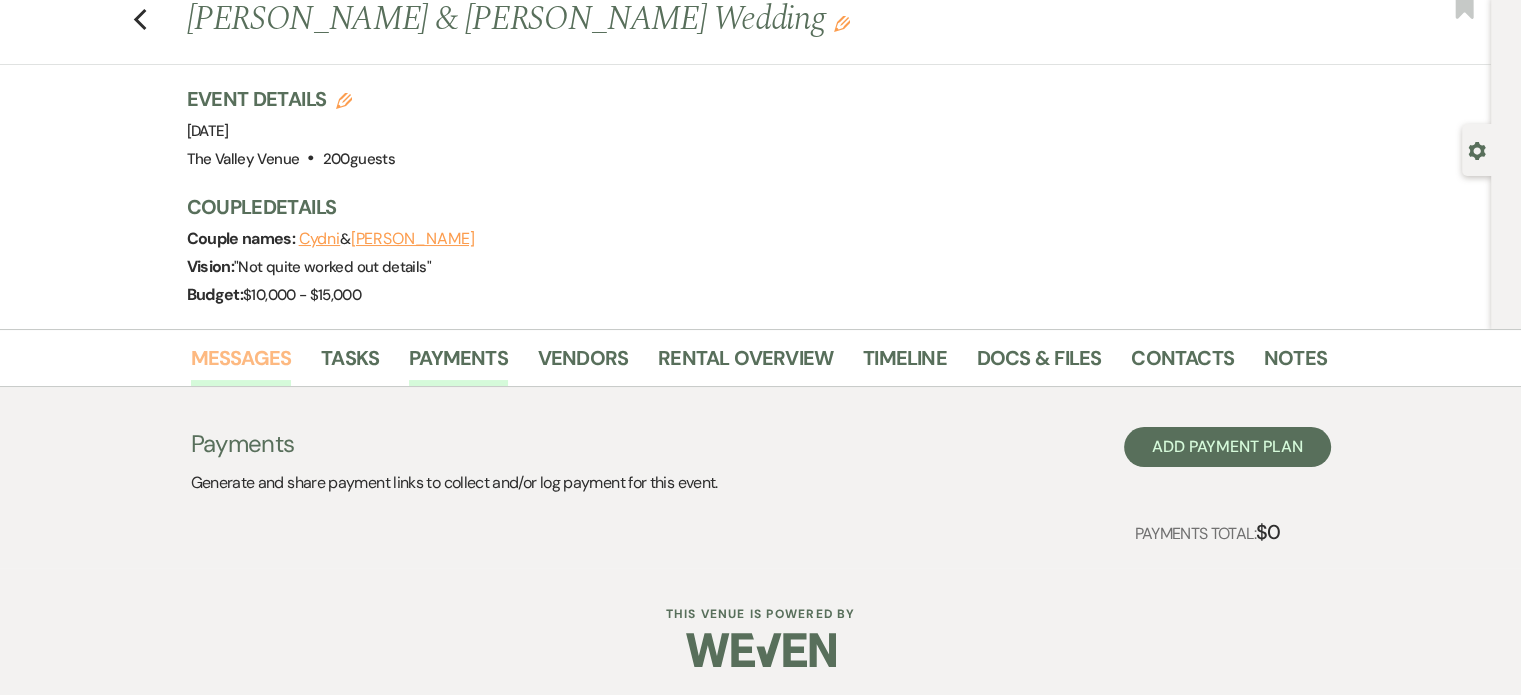 click on "Messages" at bounding box center [241, 364] 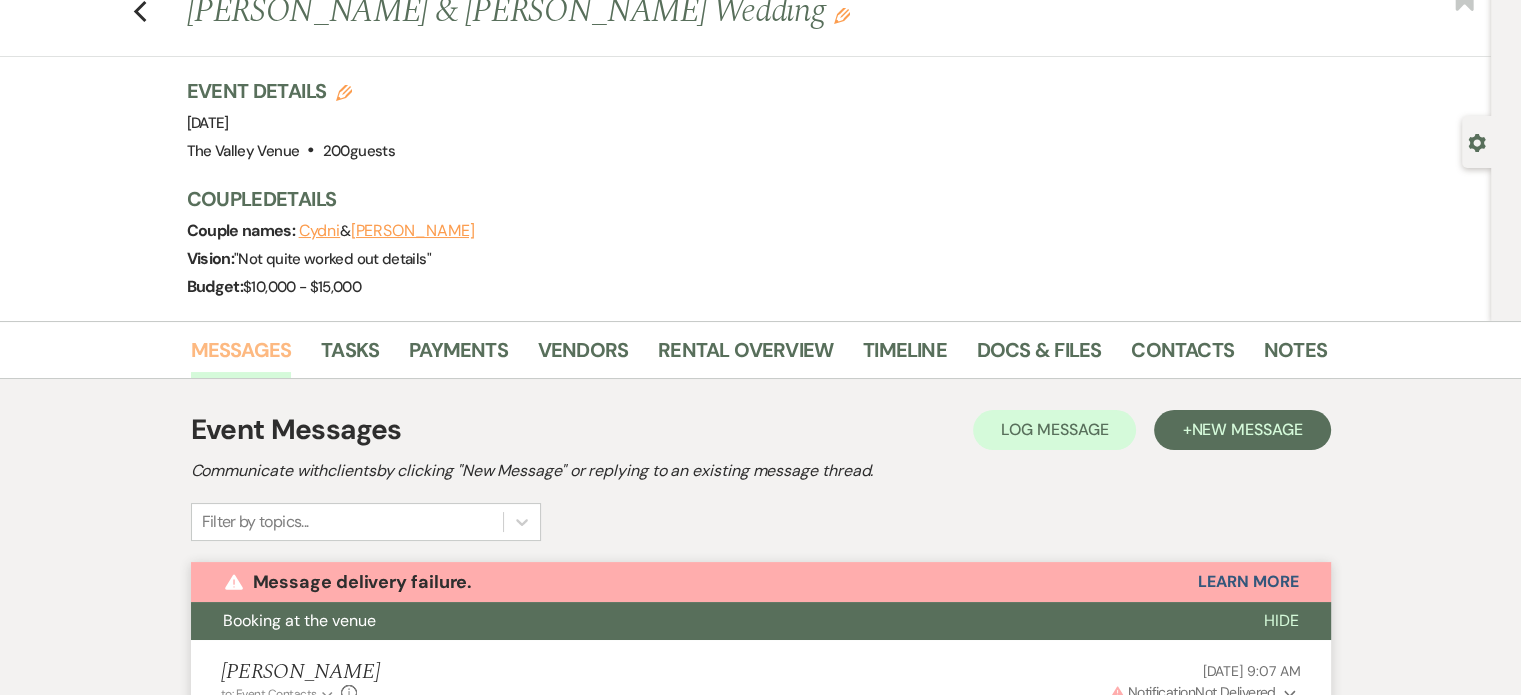 scroll, scrollTop: 0, scrollLeft: 0, axis: both 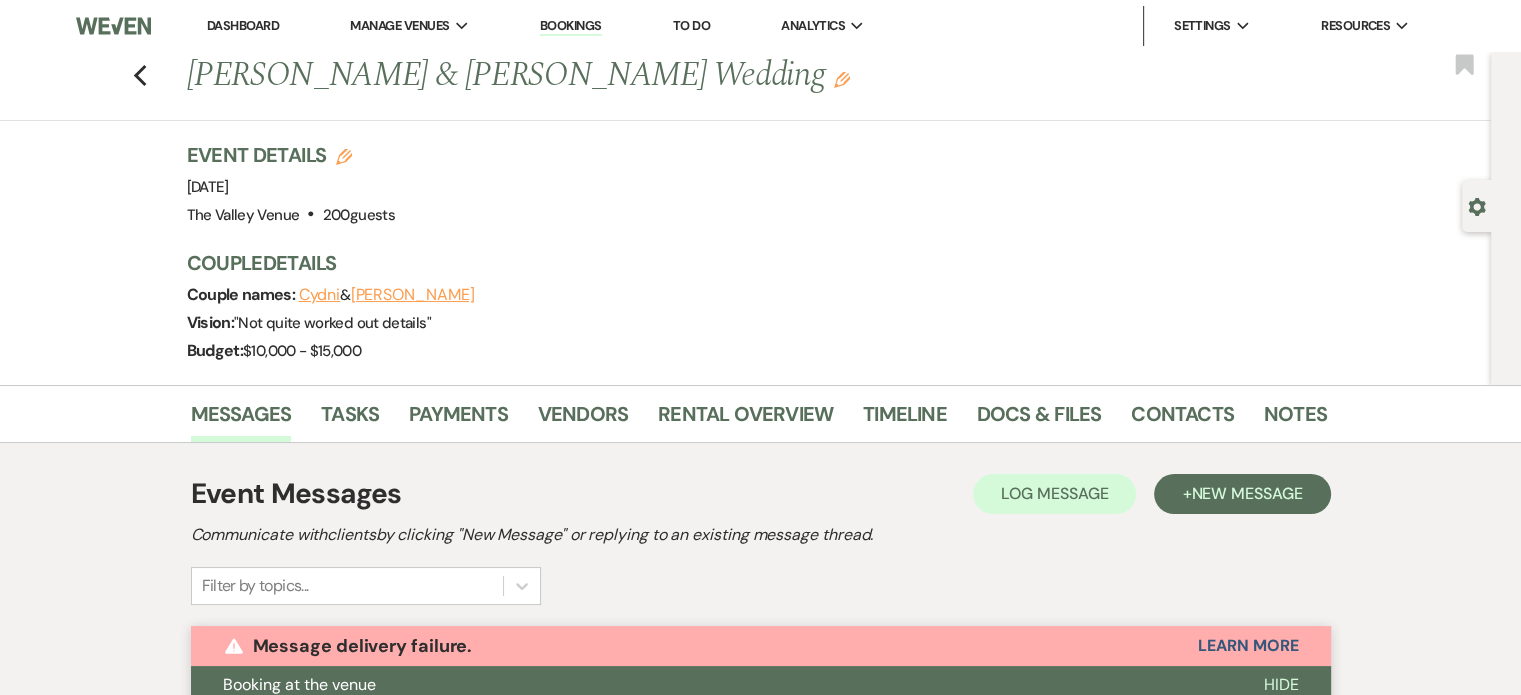 click on "Dashboard" at bounding box center [243, 25] 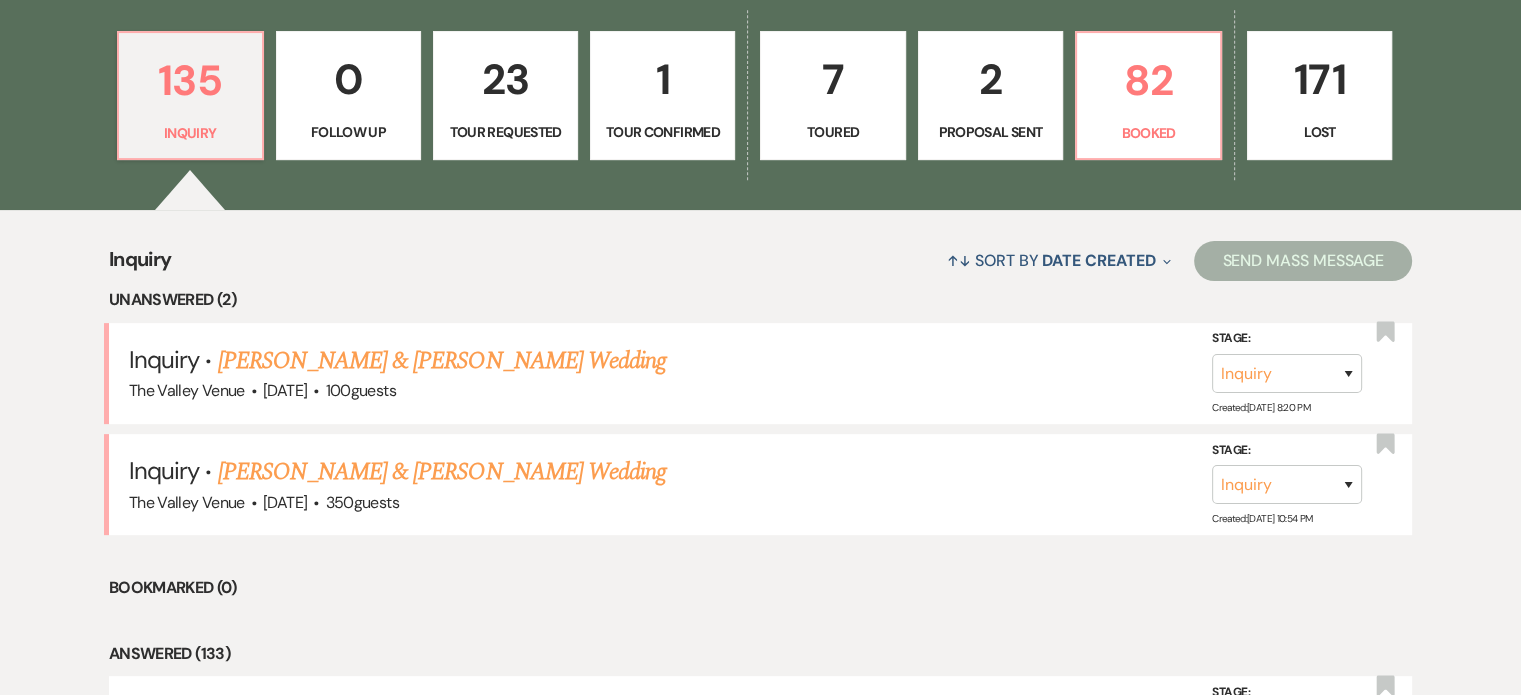 scroll, scrollTop: 584, scrollLeft: 0, axis: vertical 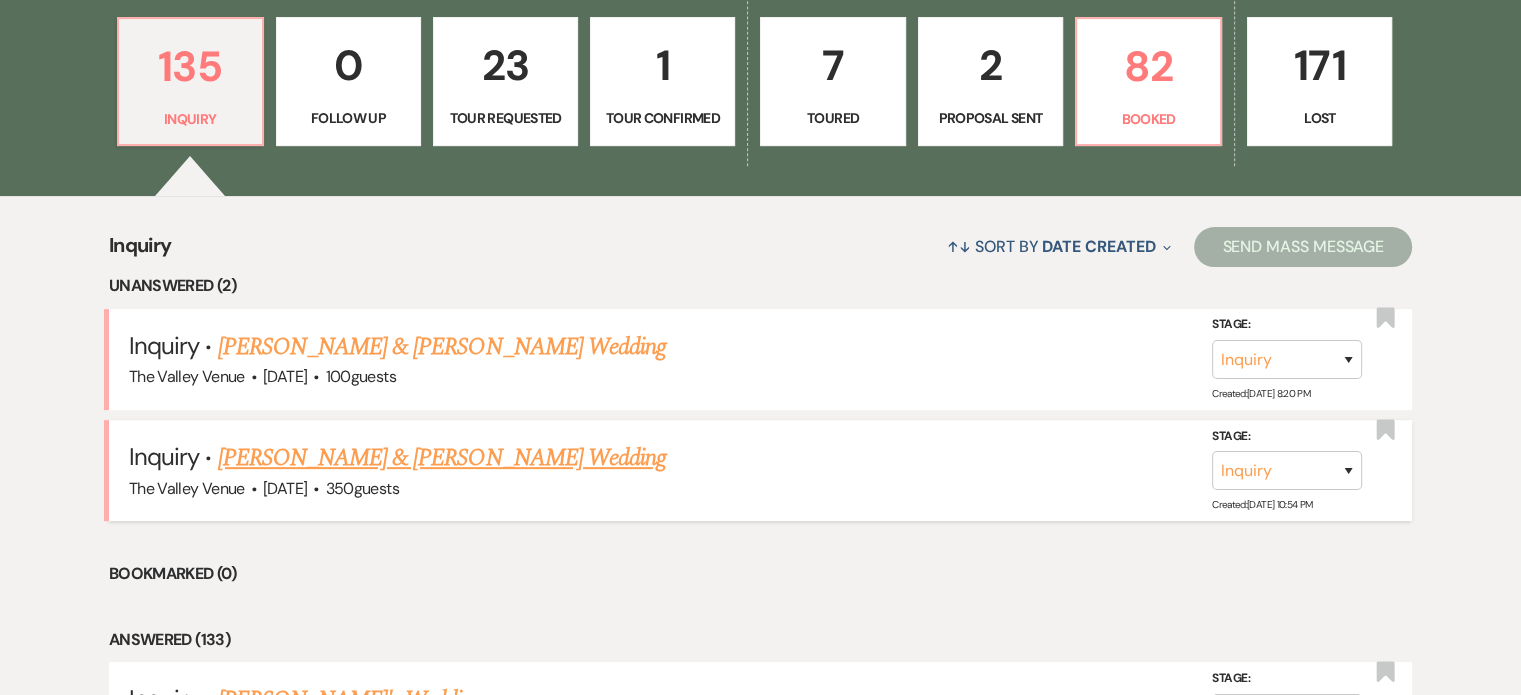 click on "[PERSON_NAME] & [PERSON_NAME] Wedding" at bounding box center (442, 458) 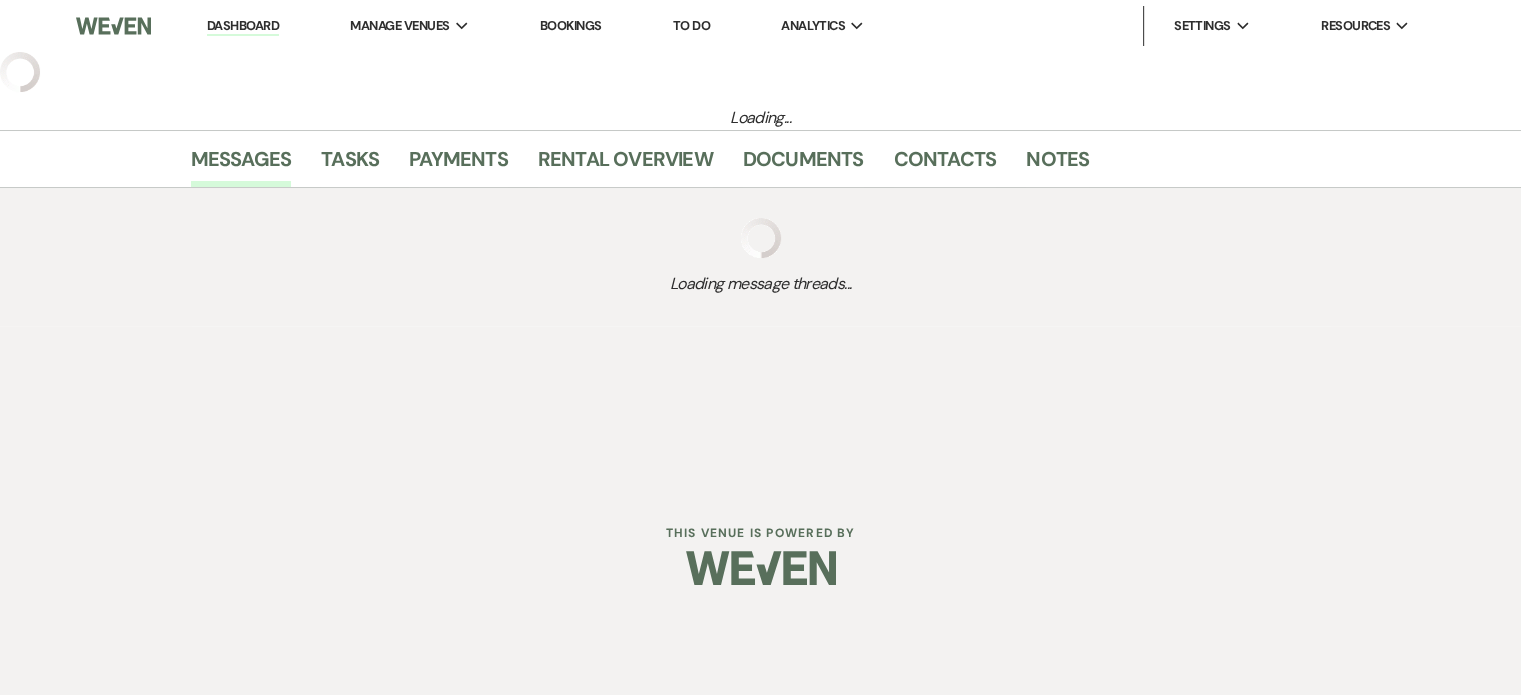 select on "1" 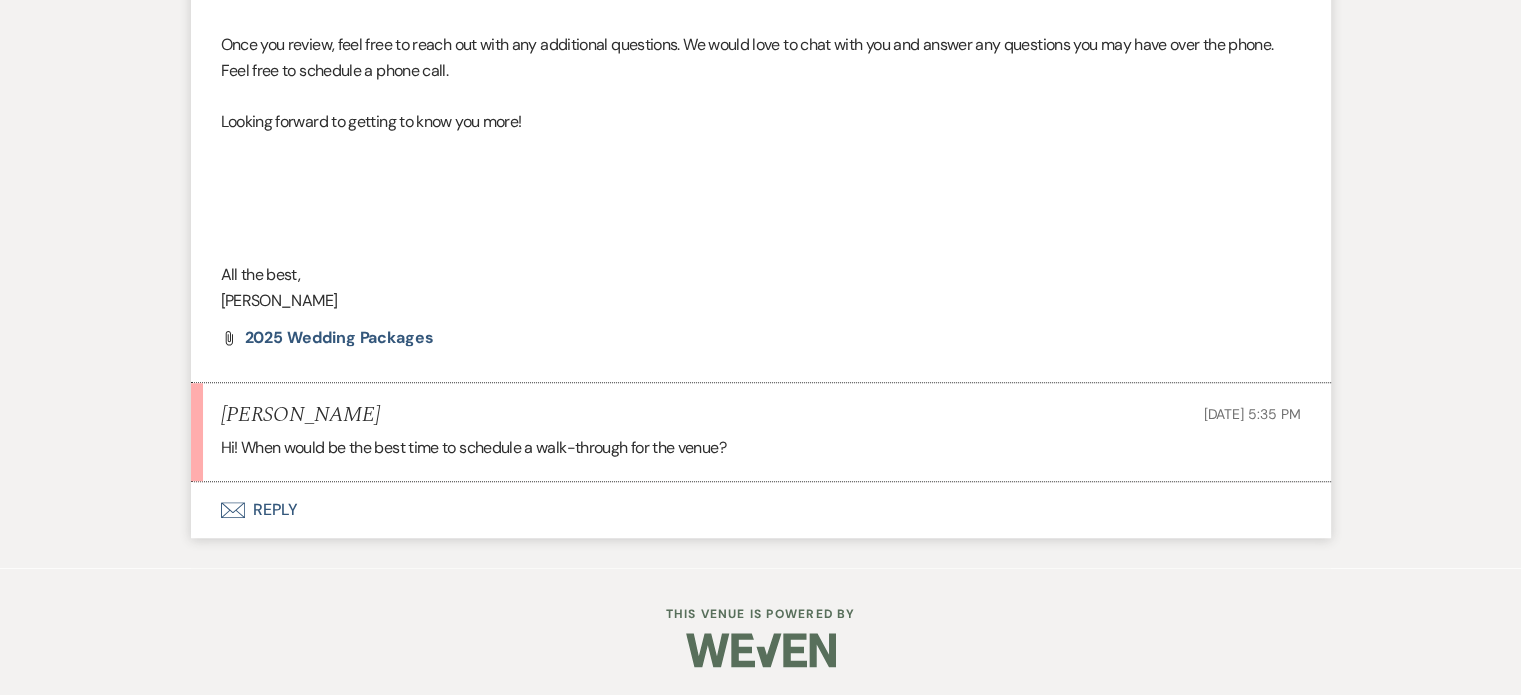 scroll, scrollTop: 1569, scrollLeft: 0, axis: vertical 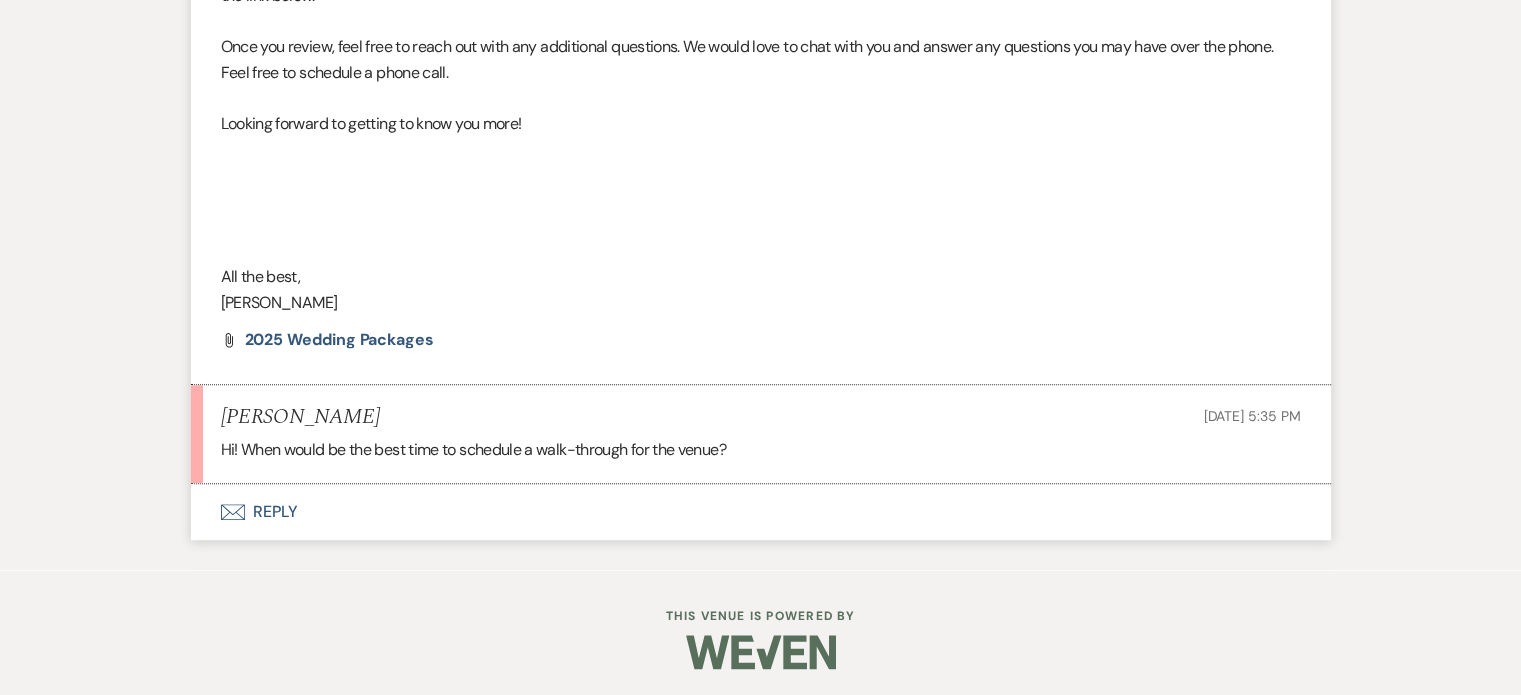 click on "Envelope Reply" at bounding box center [761, 512] 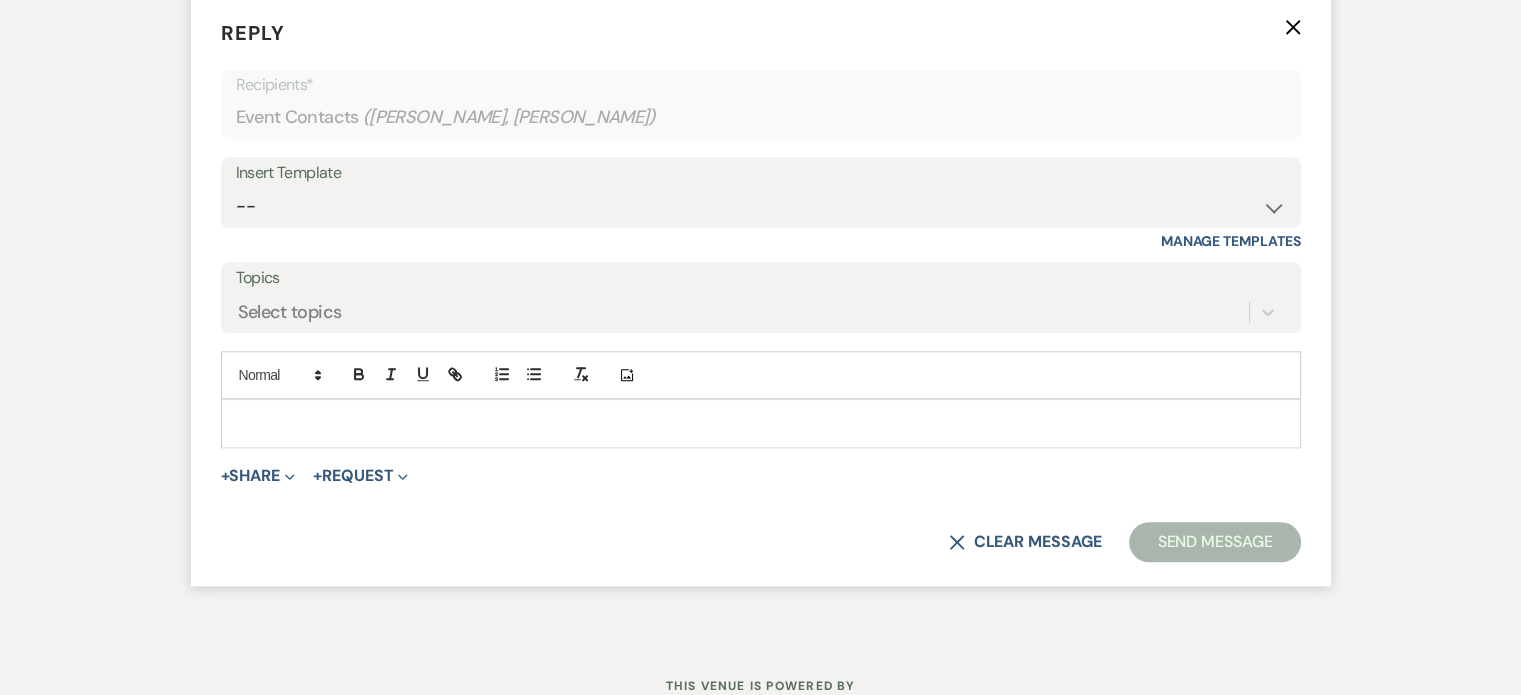 scroll, scrollTop: 2068, scrollLeft: 0, axis: vertical 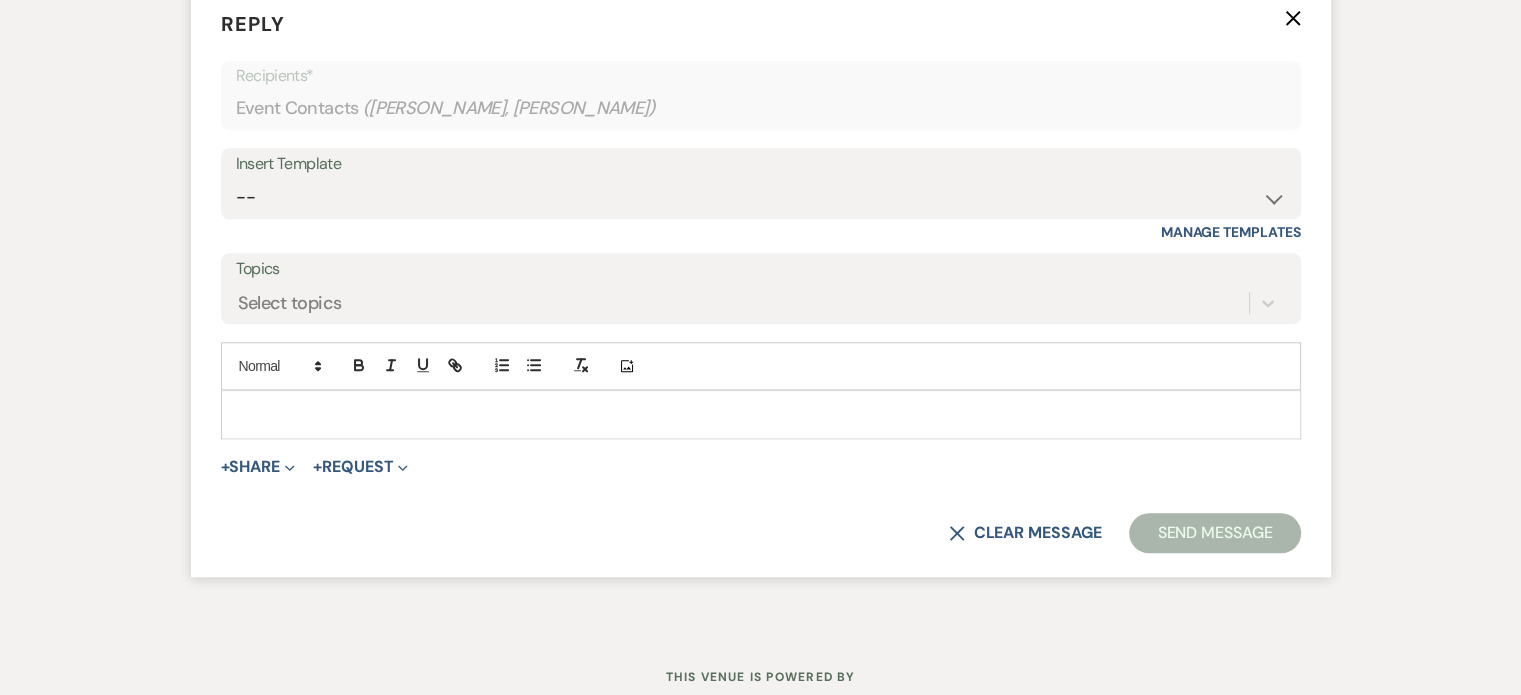 click at bounding box center (761, 414) 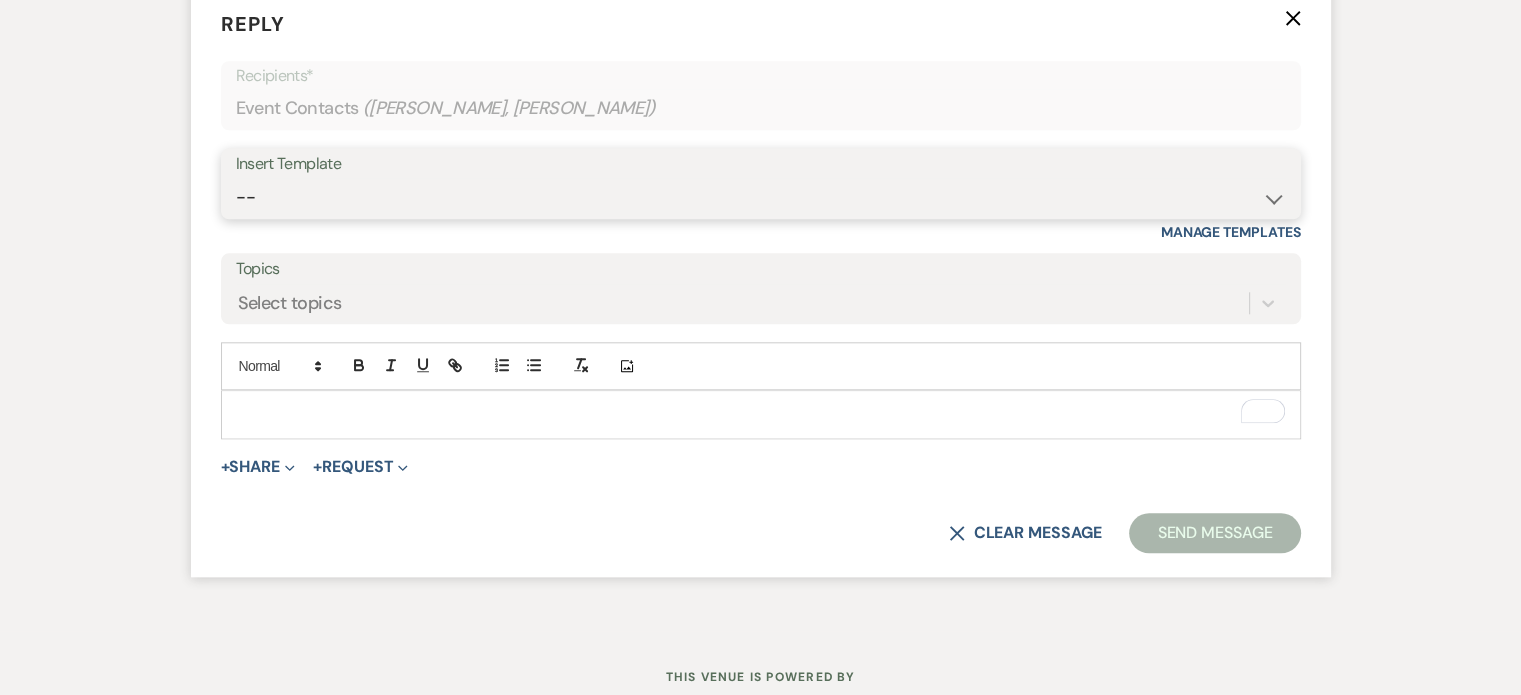 click on "-- Weven Planning Portal Introduction (Booked Events) Initial Inquiry Response Tour Request Response Follow Up Contract (Pre-Booked Leads) Deposit Reminder VV-Initial Inquiry Response - With Brochure Inquiry Follow-Up Corporate Inquiry Response Tour Reschedule Tour Follow Up Wedding Proposal (Confirm date w/ deposit) Corporate Proposal Proposal Follow-Up Contract Amendment Request - GRANTED Contract Amendment Request - NEED MORE INFO Contract Amendment Request - DECLINED Vendor Requesting Meeting Response (during construction) Discount Request Response - ALTERNATE SOLUTION Discount Request Response - DECLINED Donation Request - DECLINED Not in Your Wheelhouse Already Booked Response - BRIDE Already Booked Response - CORPORATE EVENT Open House Announcement - BRIDES Open House Announcement - VENDORS Open House Details - VENDORS Open House Follow-Up - BRIDES Open House Follow-Up - VENDORS Corporate Event Pitch Payment Reminder COI Request - BRIDE COI Request - VENDORS Waiver of Liability Form Party Inquiry" at bounding box center (761, 197) 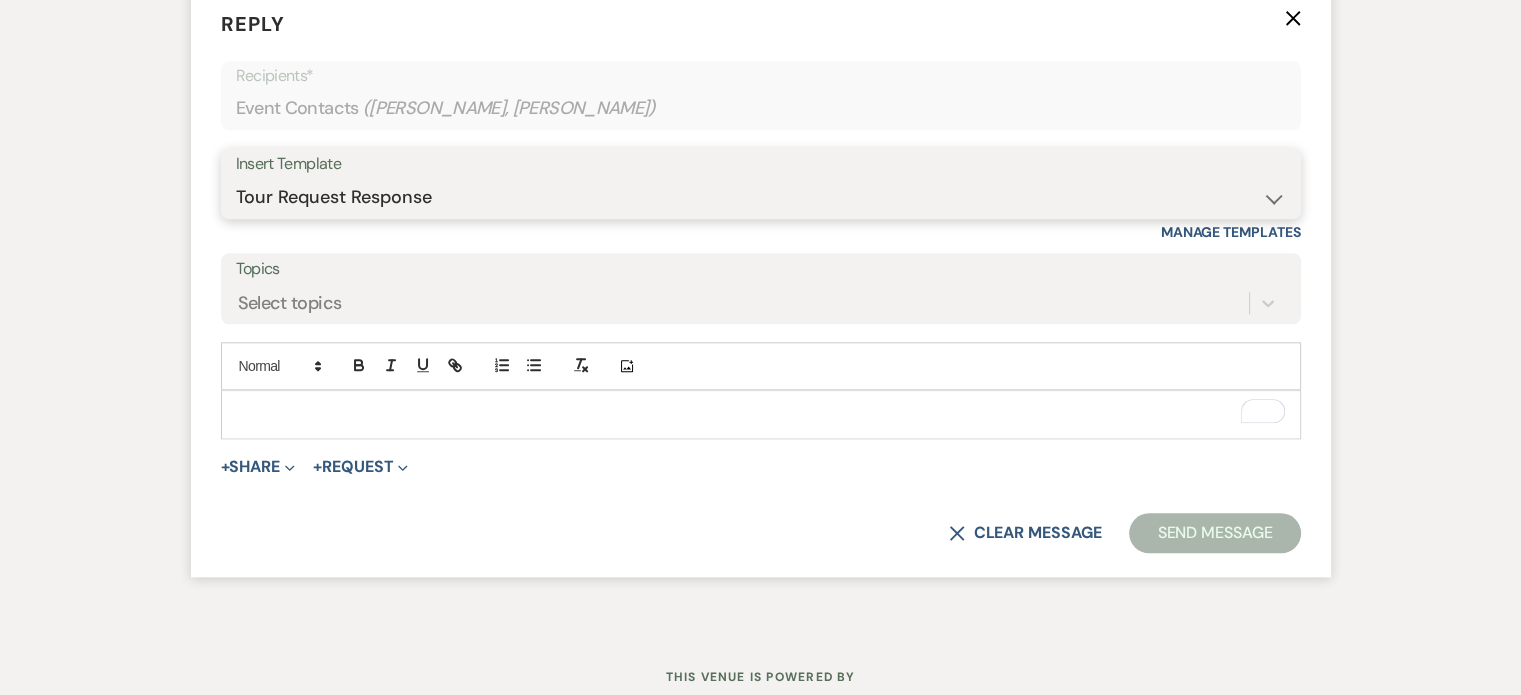 click on "-- Weven Planning Portal Introduction (Booked Events) Initial Inquiry Response Tour Request Response Follow Up Contract (Pre-Booked Leads) Deposit Reminder VV-Initial Inquiry Response - With Brochure Inquiry Follow-Up Corporate Inquiry Response Tour Reschedule Tour Follow Up Wedding Proposal (Confirm date w/ deposit) Corporate Proposal Proposal Follow-Up Contract Amendment Request - GRANTED Contract Amendment Request - NEED MORE INFO Contract Amendment Request - DECLINED Vendor Requesting Meeting Response (during construction) Discount Request Response - ALTERNATE SOLUTION Discount Request Response - DECLINED Donation Request - DECLINED Not in Your Wheelhouse Already Booked Response - BRIDE Already Booked Response - CORPORATE EVENT Open House Announcement - BRIDES Open House Announcement - VENDORS Open House Details - VENDORS Open House Follow-Up - BRIDES Open House Follow-Up - VENDORS Corporate Event Pitch Payment Reminder COI Request - BRIDE COI Request - VENDORS Waiver of Liability Form Party Inquiry" at bounding box center (761, 197) 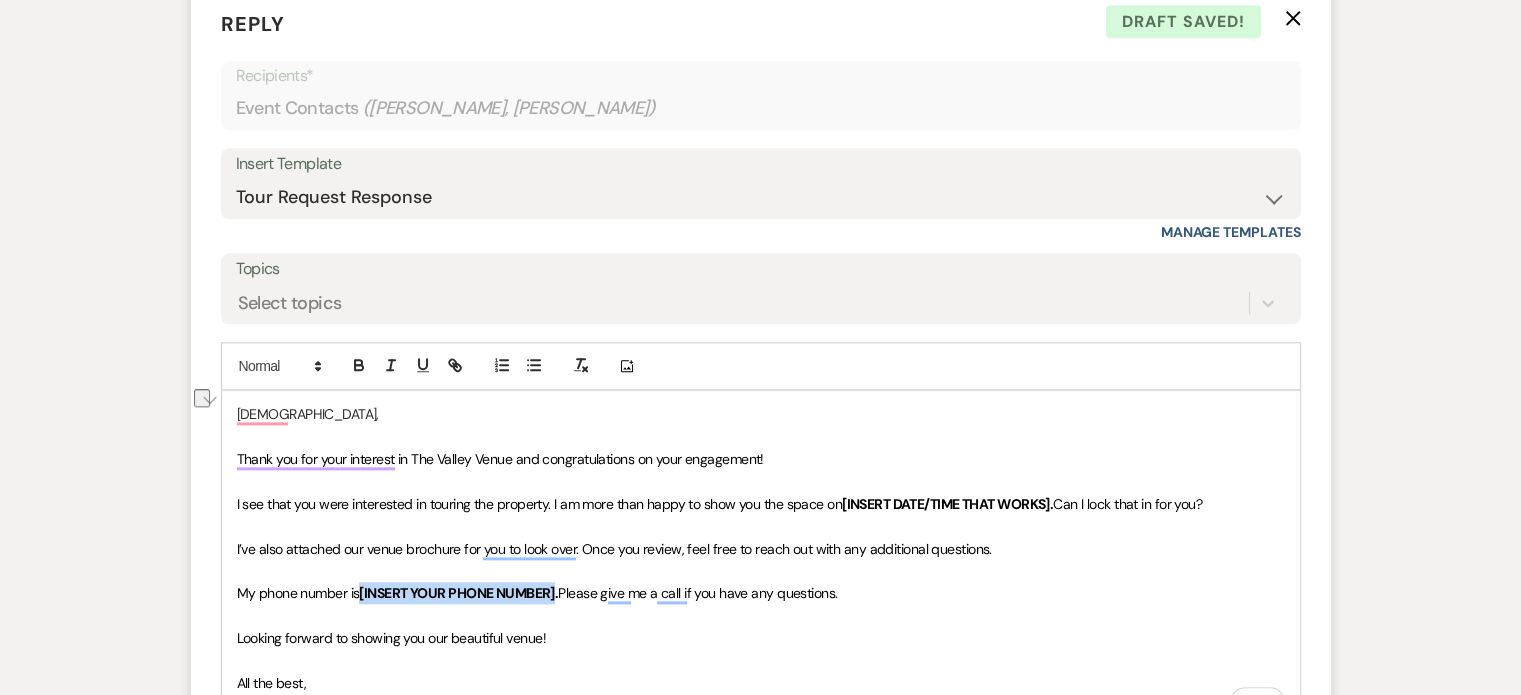 drag, startPoint x: 560, startPoint y: 586, endPoint x: 362, endPoint y: 594, distance: 198.16154 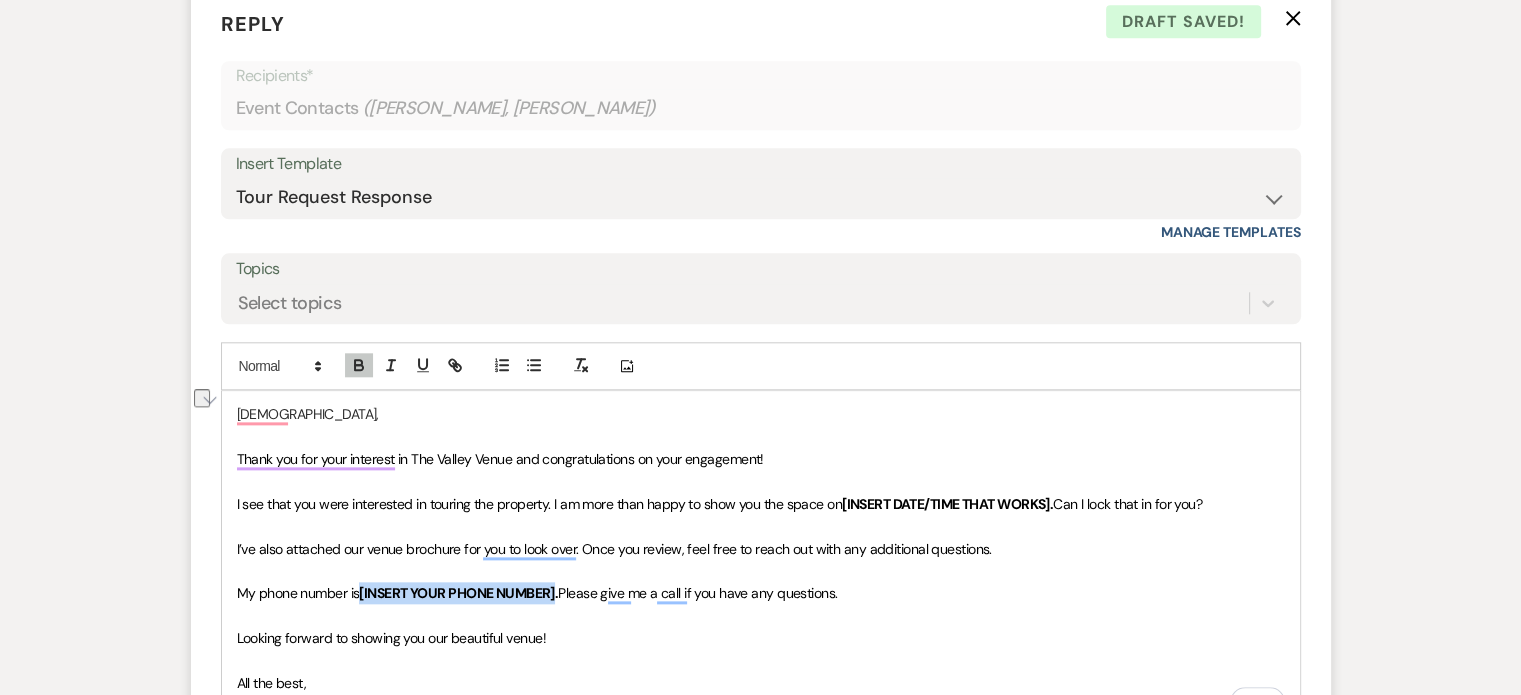 type 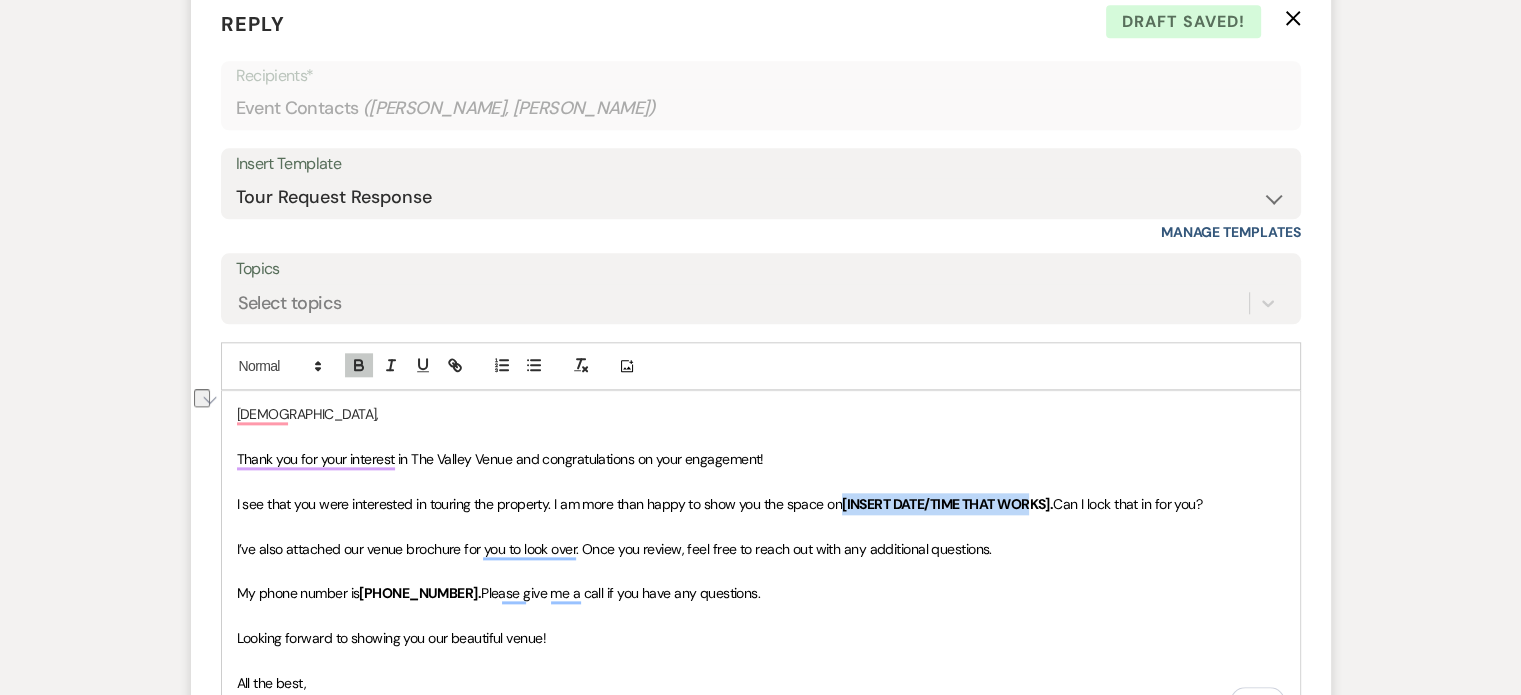 drag, startPoint x: 845, startPoint y: 496, endPoint x: 1033, endPoint y: 497, distance: 188.00266 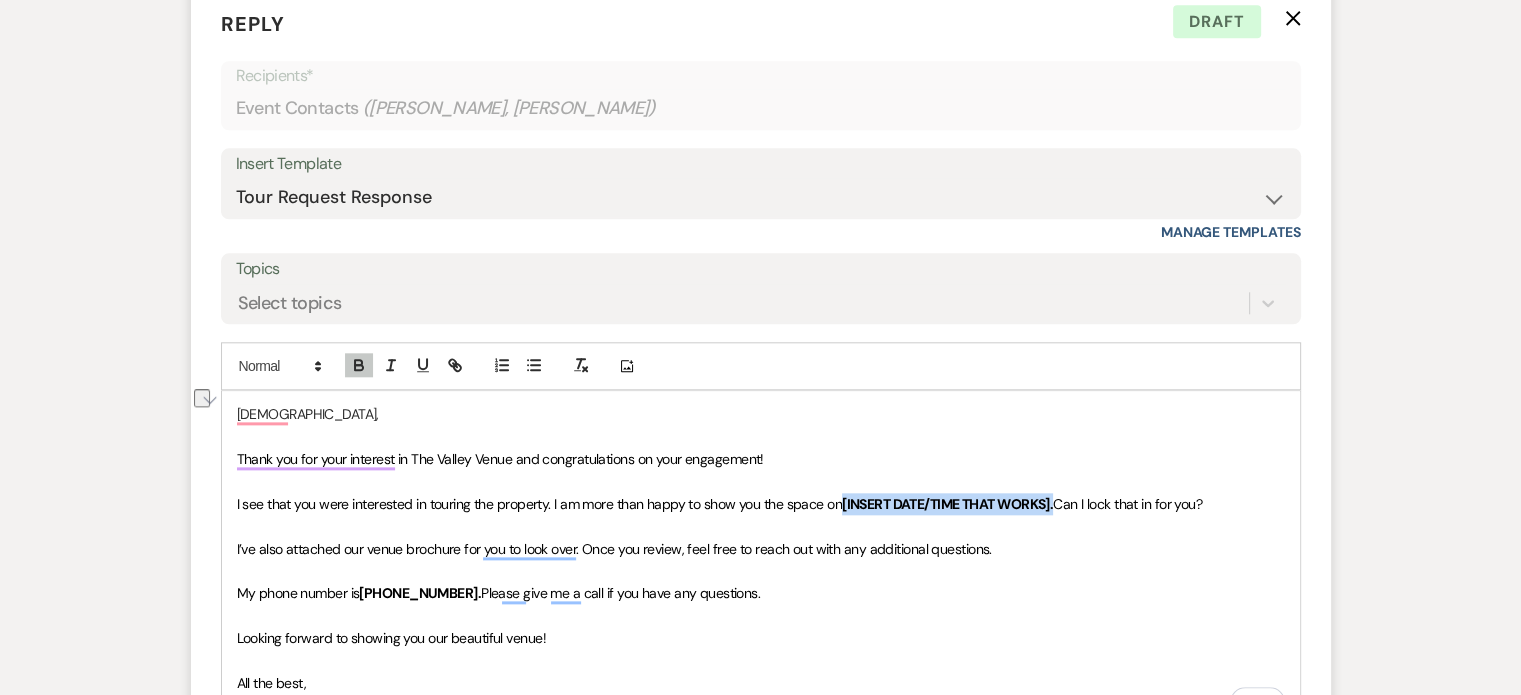 drag, startPoint x: 1057, startPoint y: 499, endPoint x: 842, endPoint y: 506, distance: 215.11392 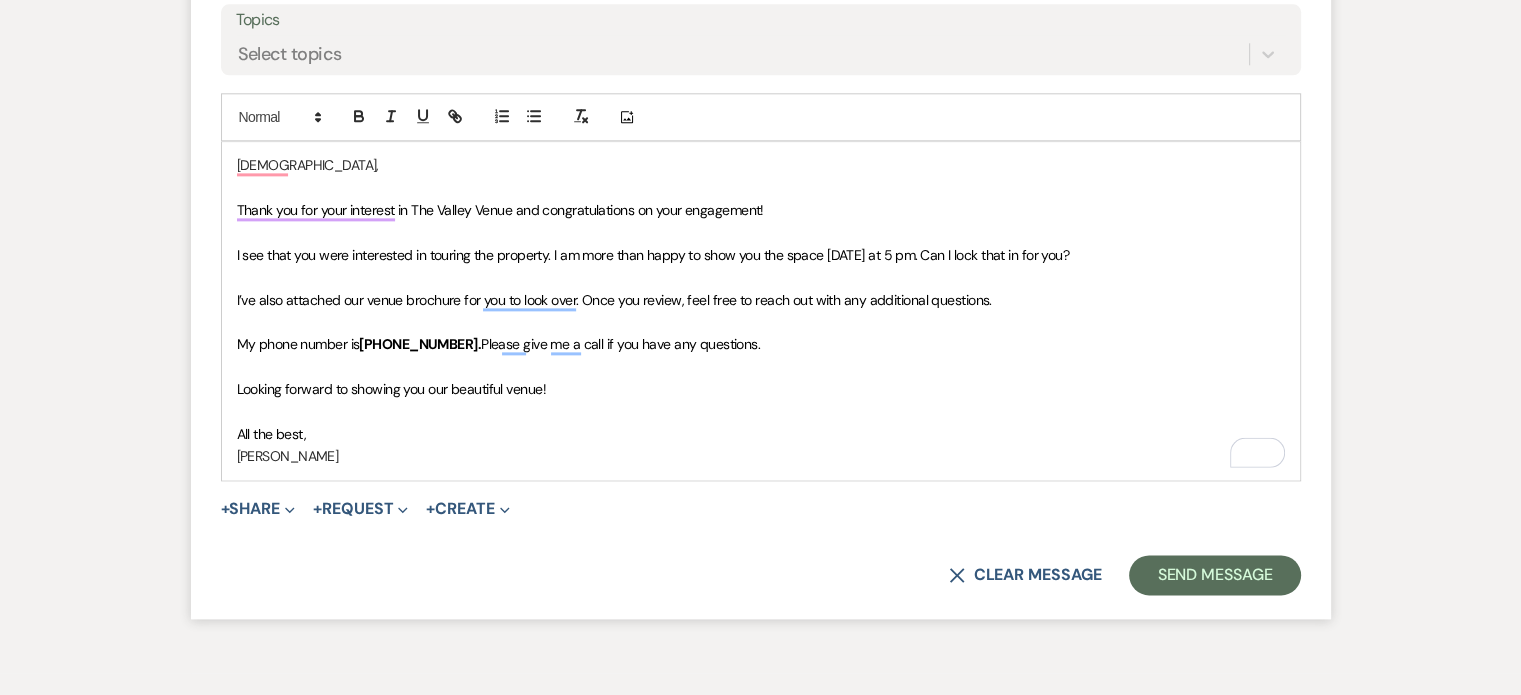scroll, scrollTop: 2320, scrollLeft: 0, axis: vertical 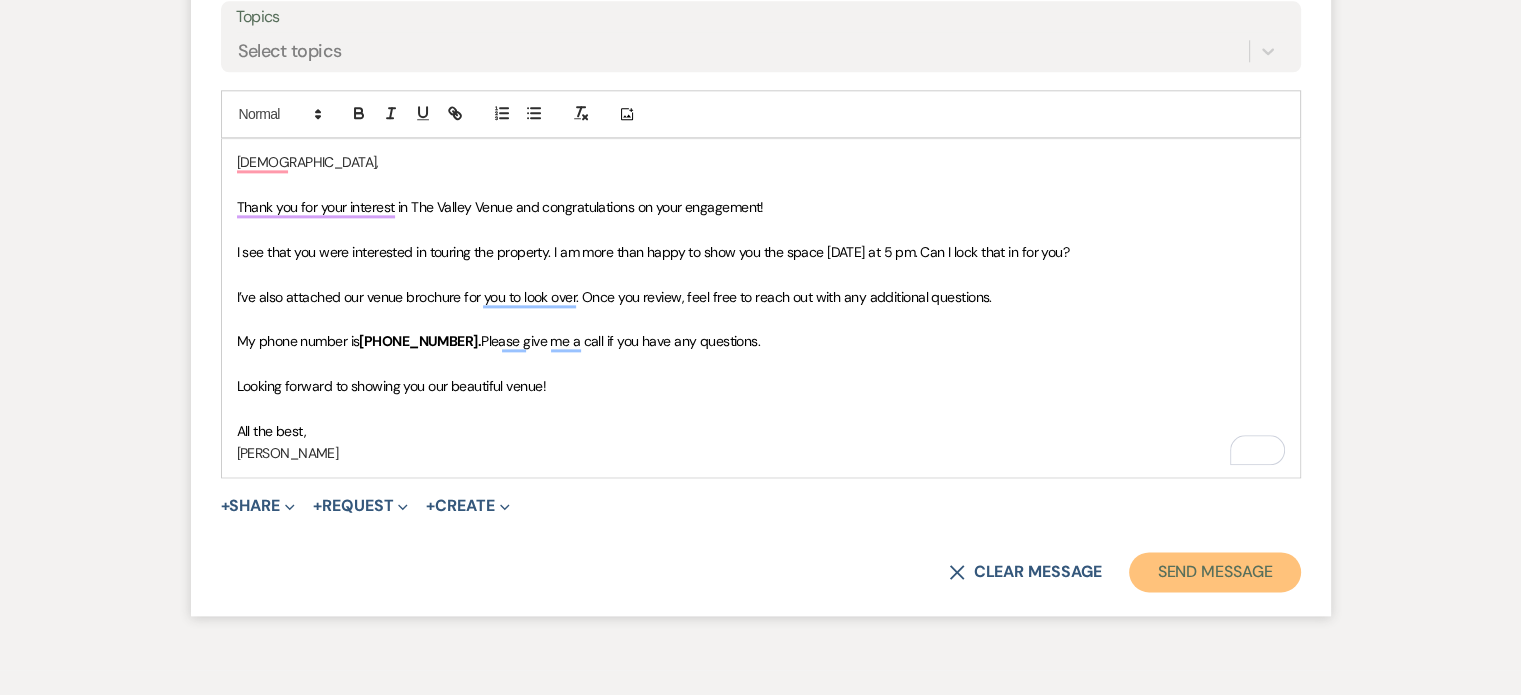 click on "Send Message" at bounding box center (1214, 572) 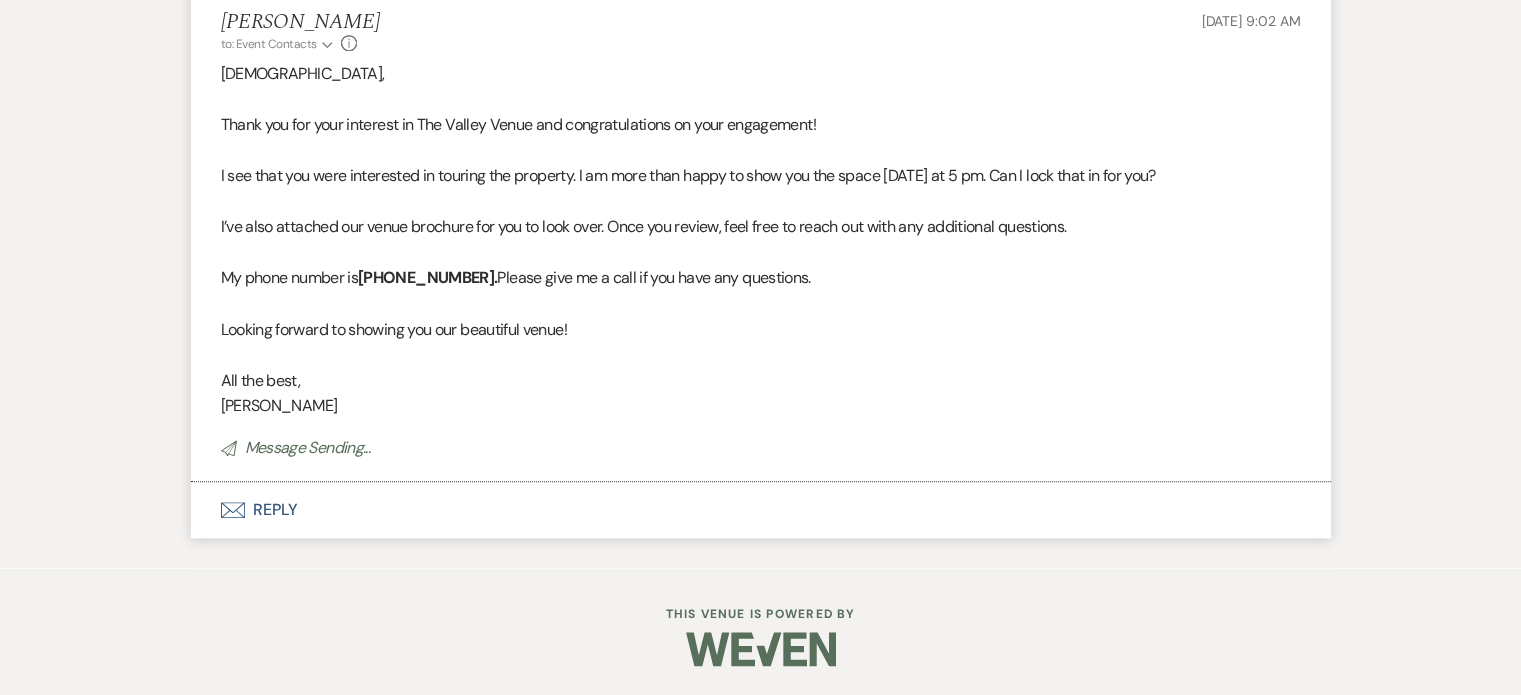 scroll, scrollTop: 2021, scrollLeft: 0, axis: vertical 